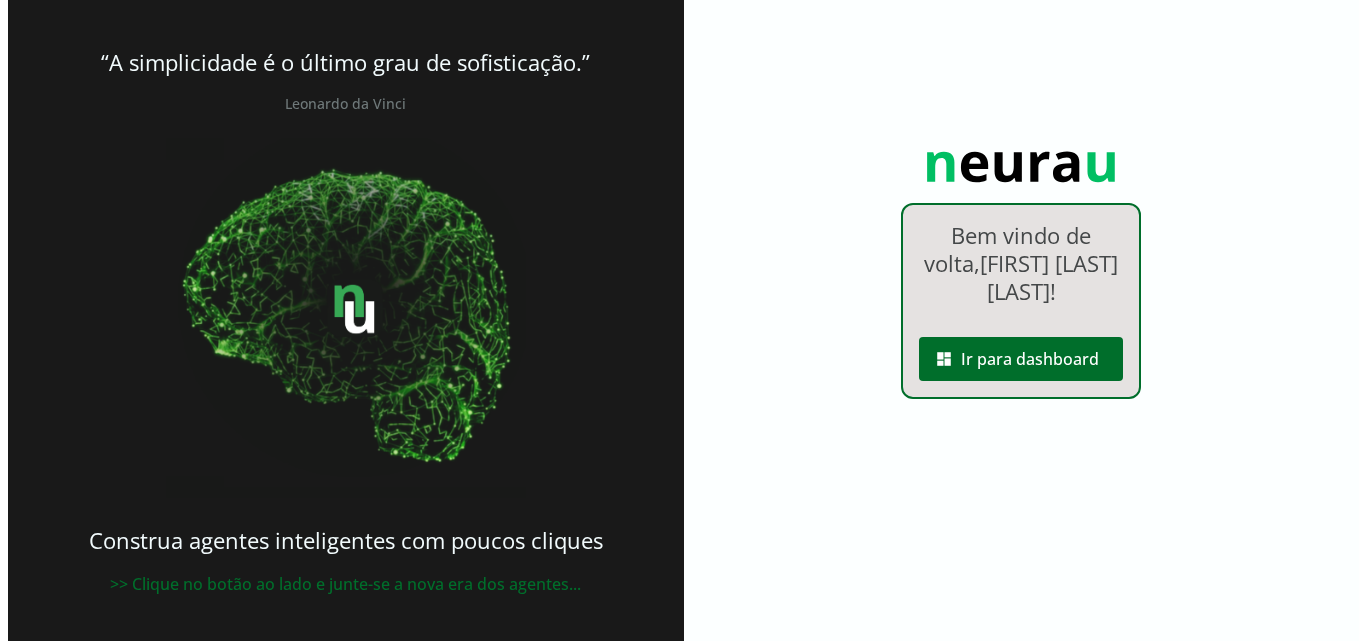 scroll, scrollTop: 0, scrollLeft: 0, axis: both 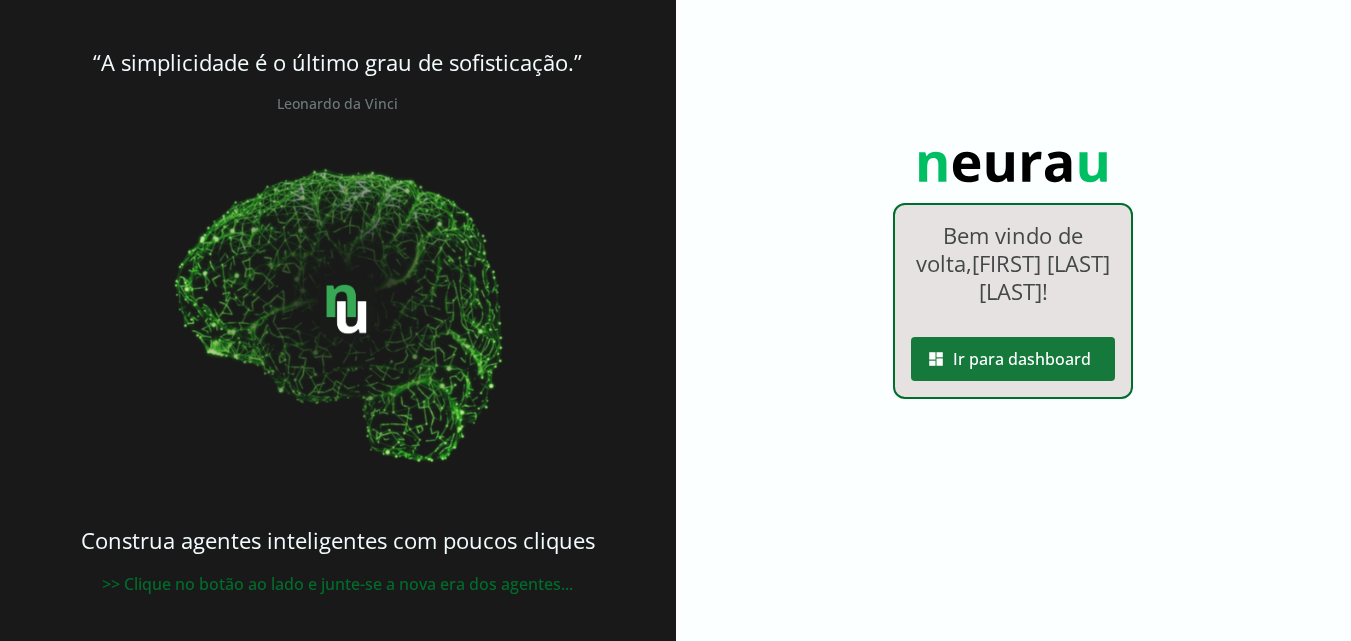 click at bounding box center [1013, 359] 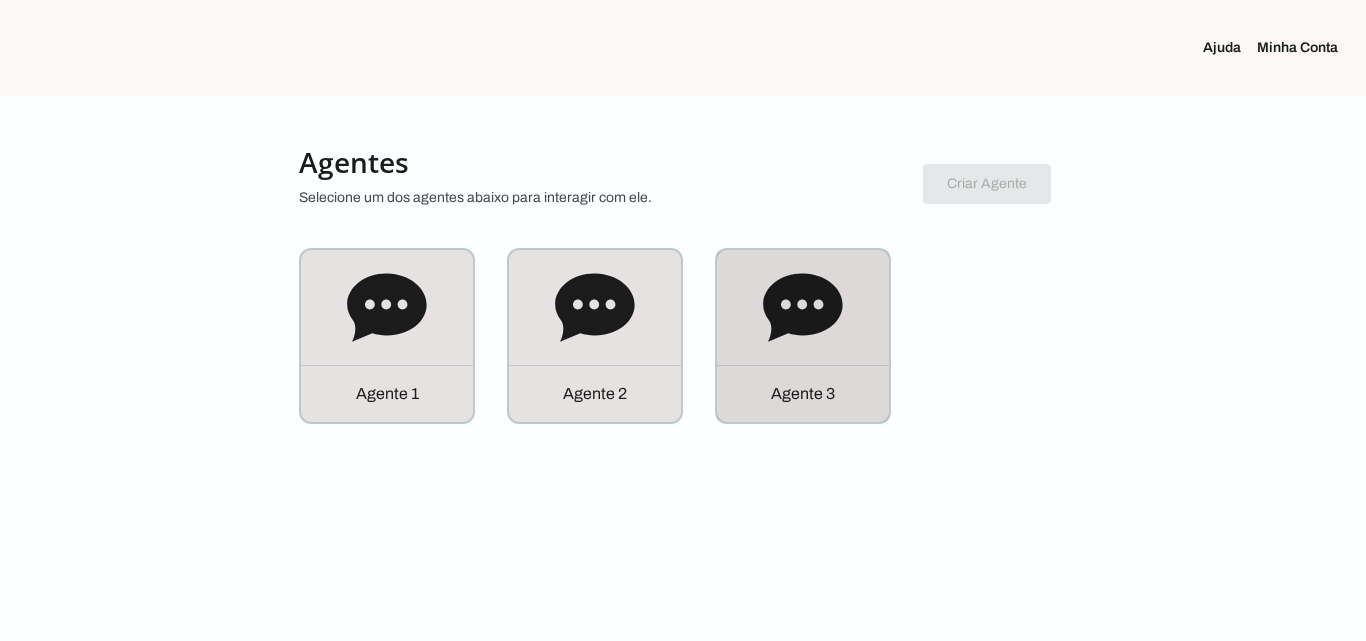 click on "Agente 3" 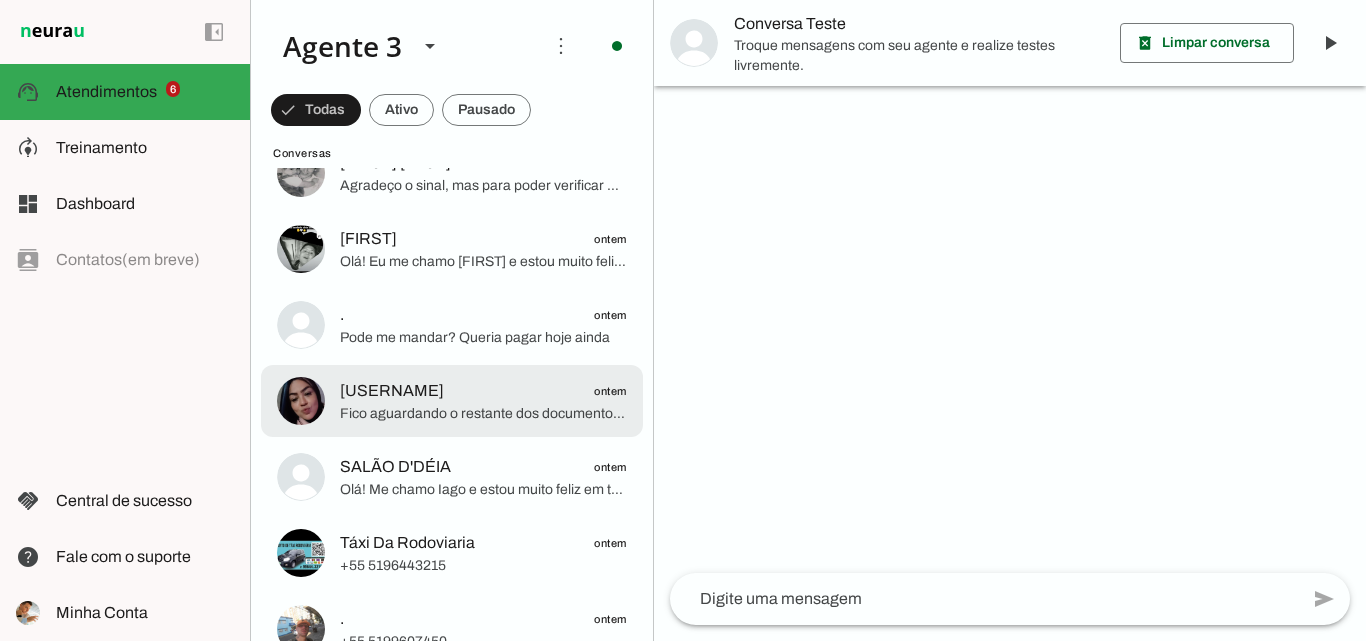 scroll, scrollTop: 800, scrollLeft: 0, axis: vertical 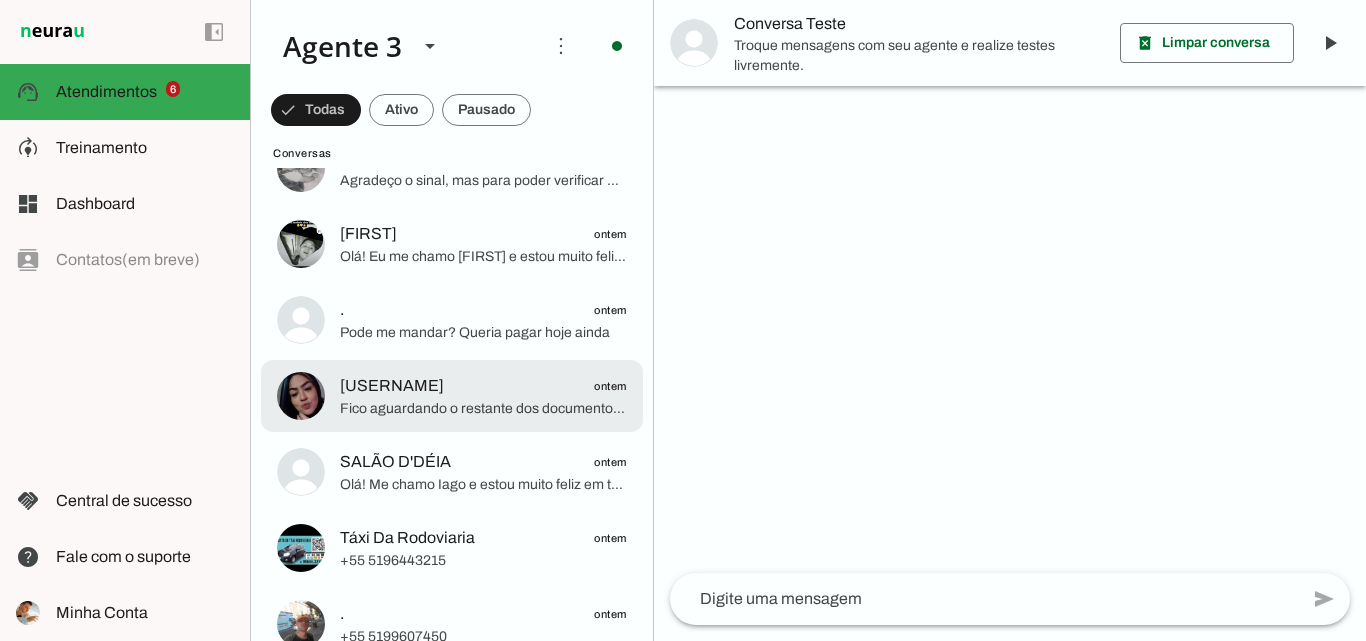 click on "Fico aguardando o restante dos documentos para darmos continuidade amanhã!" 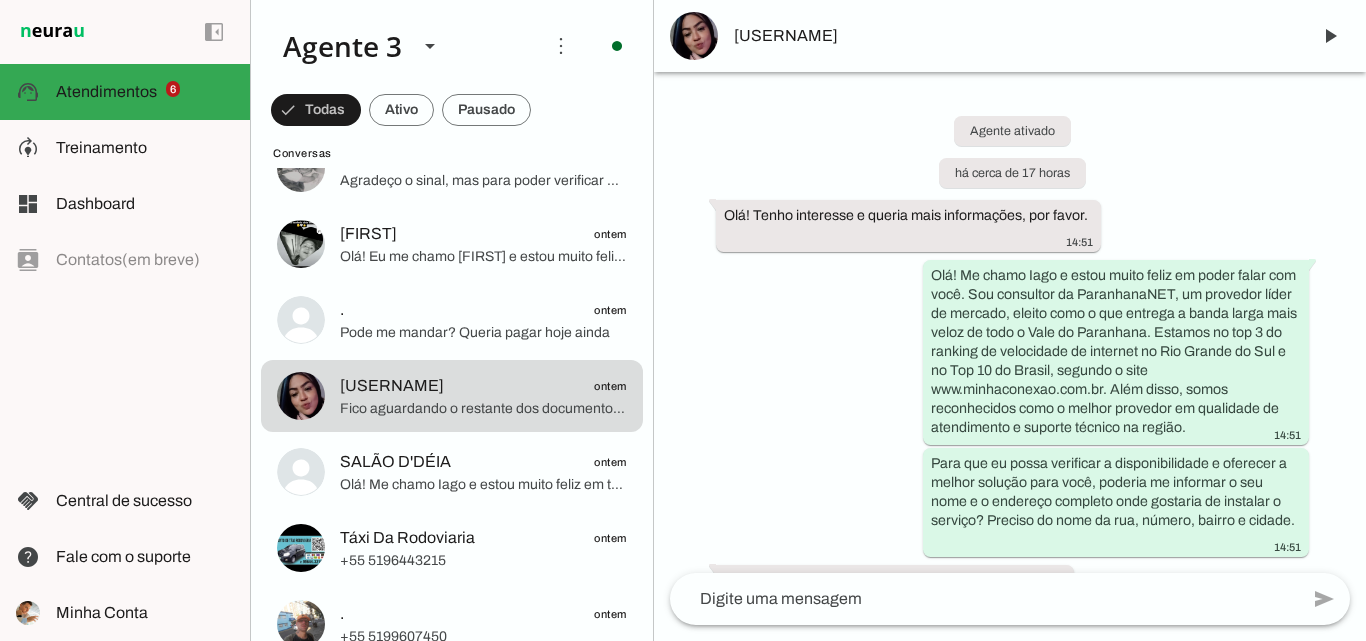 scroll, scrollTop: 9721, scrollLeft: 0, axis: vertical 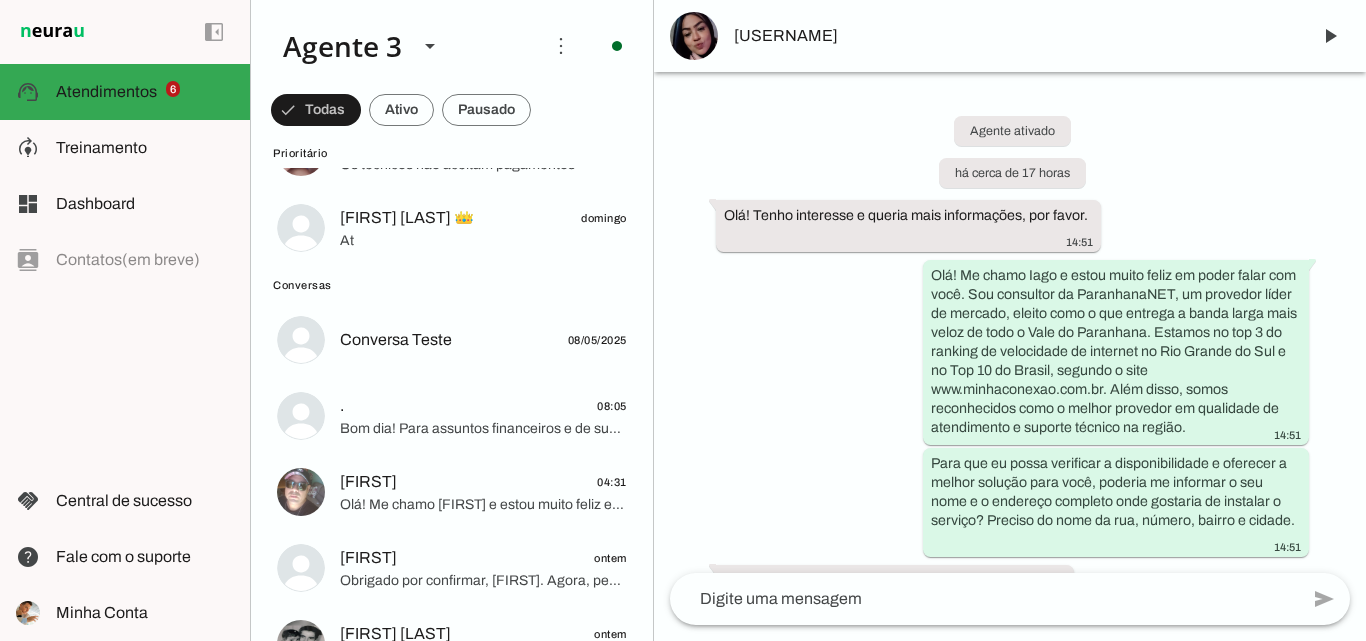 click on "Conversa Teste
08/05/2025
.
08:05
Bom dia! Para assuntos financeiros e de suporte técnico, o número é da central, 51 3543-1099.
Odirle
04:31
Senna
ontem
Eloi Meirelles
ontem
Nelcy
ontem
." 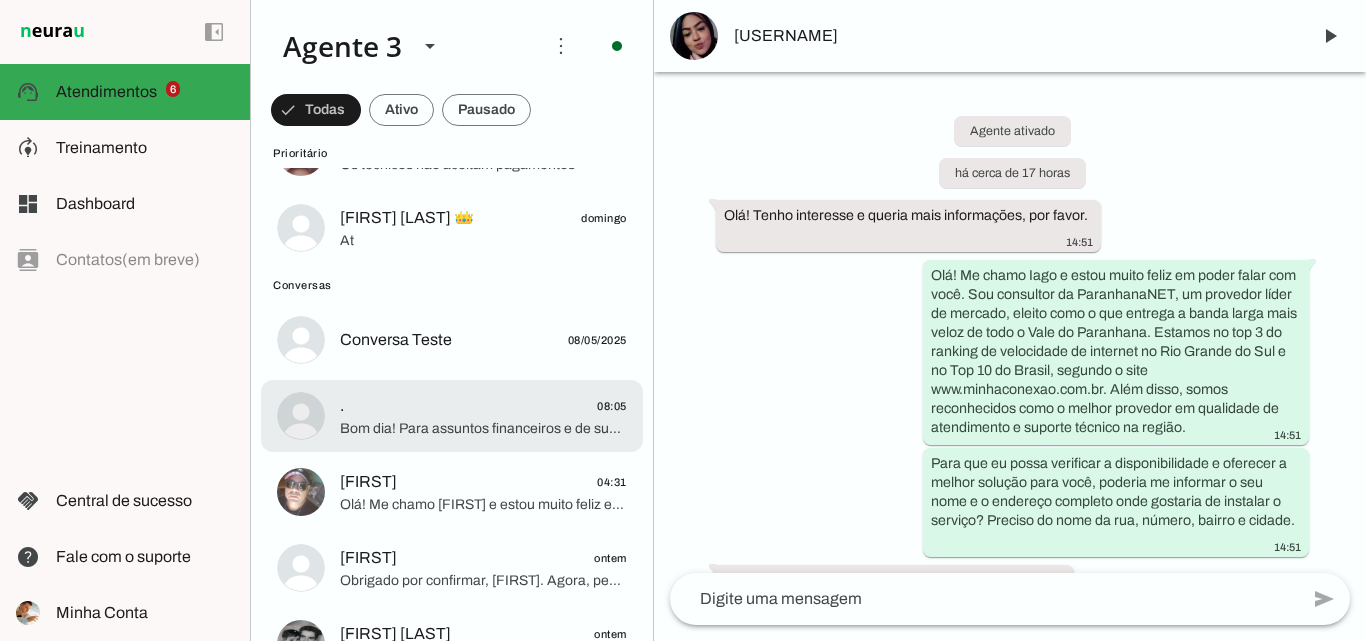 click on "Bom dia! Para assuntos financeiros e de suporte técnico, o número é da central, [PHONE]." 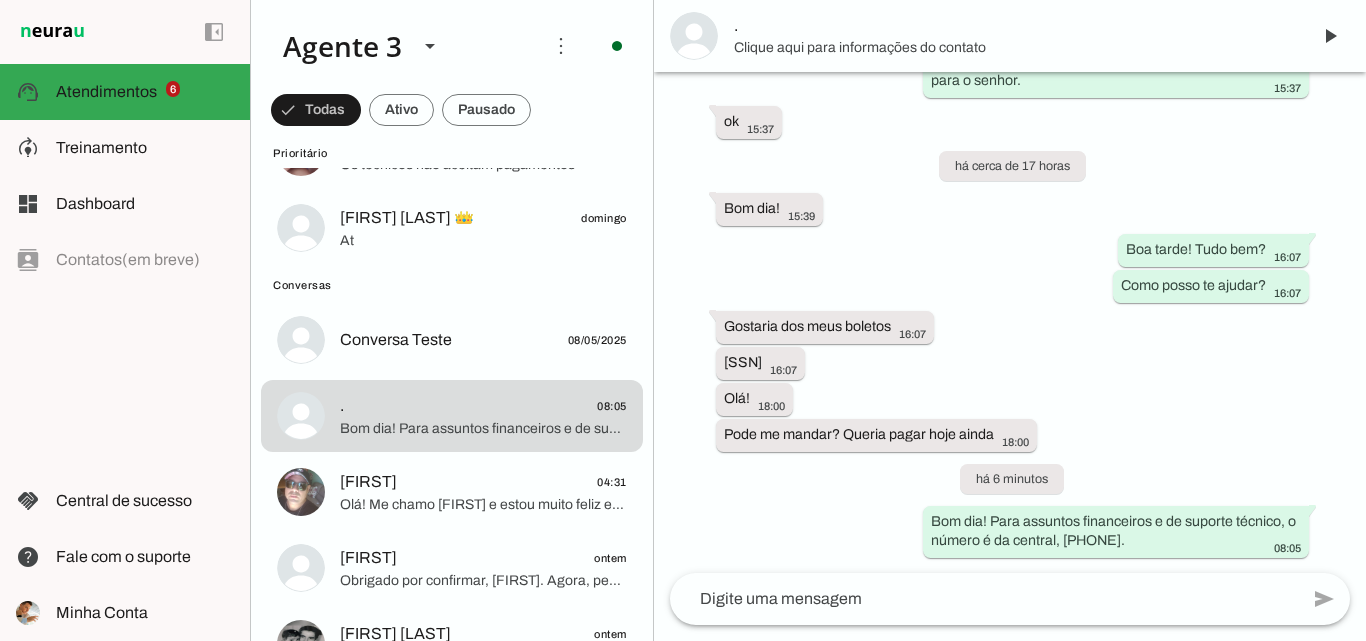 scroll, scrollTop: 9452, scrollLeft: 0, axis: vertical 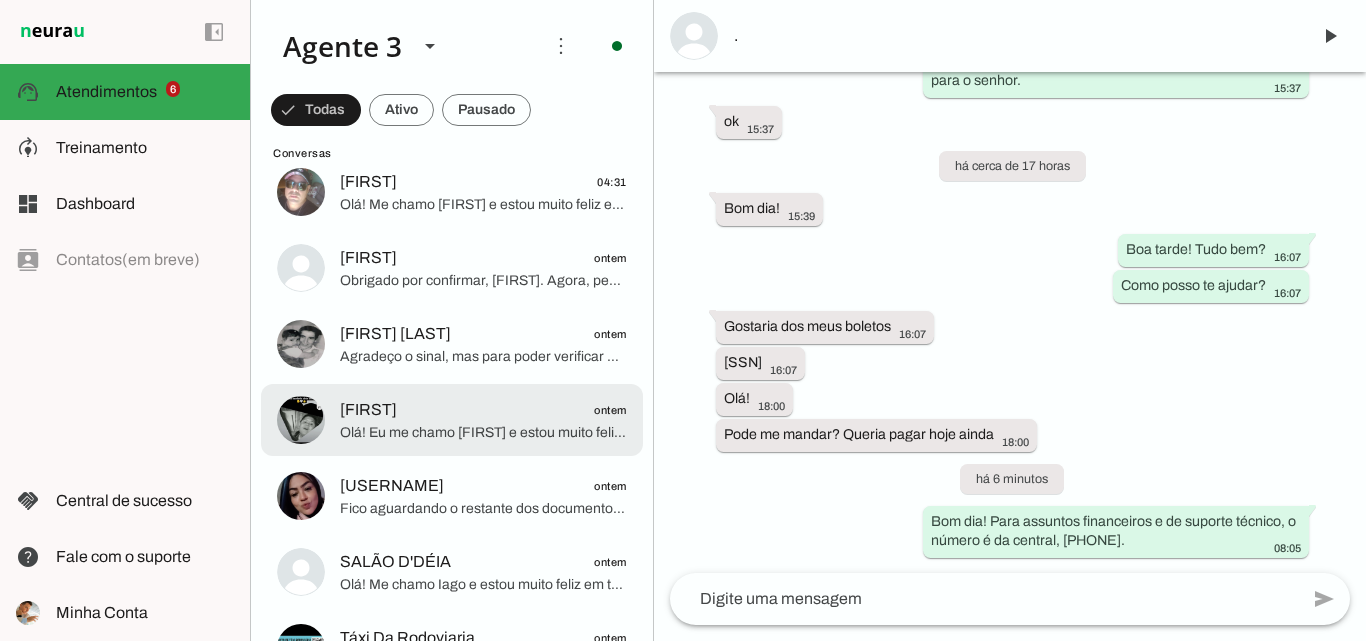 click on "[FIRST]
[DATE]" at bounding box center (452, -452) 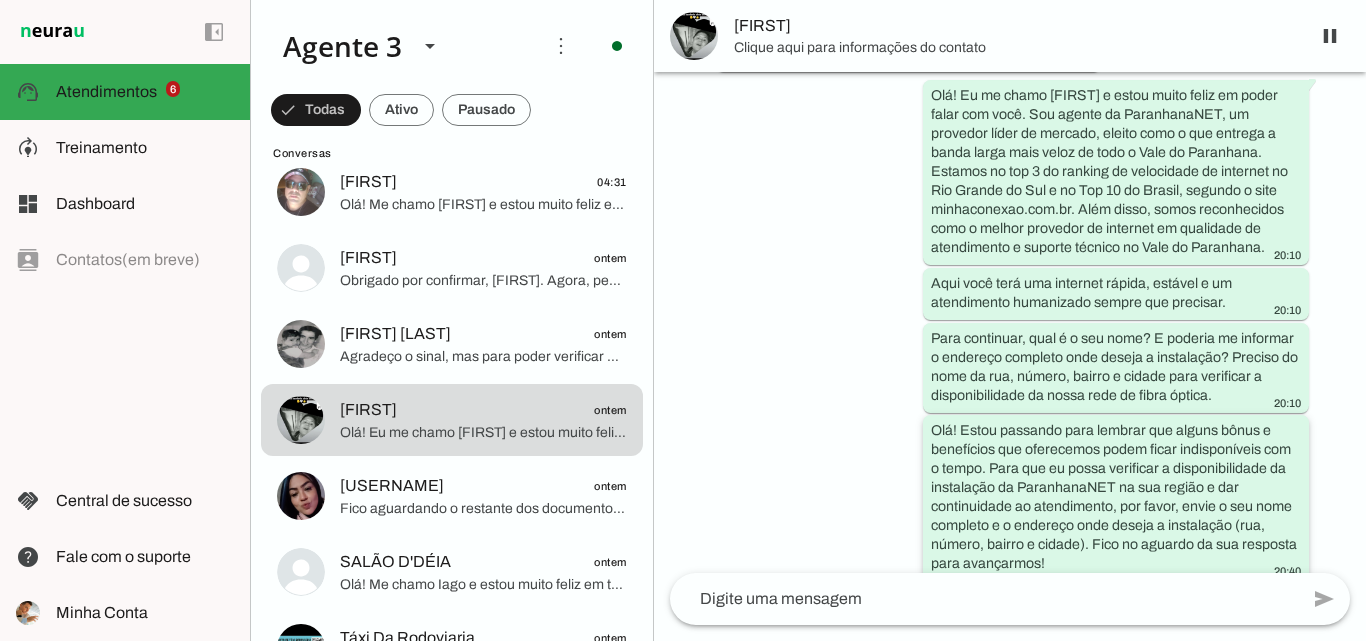 scroll, scrollTop: 223, scrollLeft: 0, axis: vertical 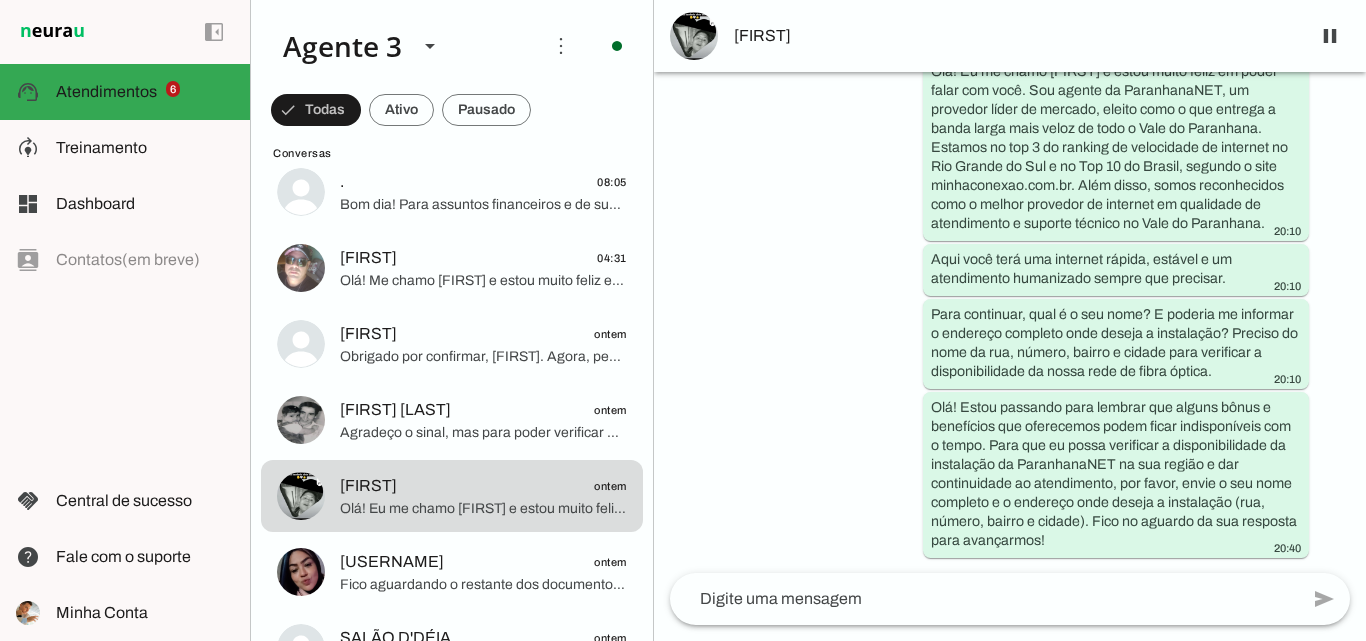 click on "Agente ativado
há cerca de 12 horas
Olá! Tenho interesse e queria mais informações, por favor. 20:10
Olá! Eu me chamo Iago e estou muito feliz em poder falar com você. Sou agente da ParanhanaNET, um provedor líder de mercado, eleito como o que entrega a banda larga mais veloz de todo o Vale do Paranhana. Estamos no top 3 do ranking de velocidade de internet no Rio Grande do Sul e no Top 10 do Brasil, segundo o site minhaconexao.com.br. Além disso, somos reconhecidos como o melhor provedor de internet em qualidade de atendimento e suporte técnico no Vale do Paranhana. 20:10 Aqui você terá uma internet rápida, estável e um atendimento humanizado sempre que precisar. 20:10 Para continuar, qual é o seu nome? E poderia me informar o endereço completo onde deseja a instalação? Preciso do nome da rua, número, bairro e cidade para verificar a disponibilidade da nossa rede de fibra óptica. 20:10 20:40" at bounding box center (1010, 322) 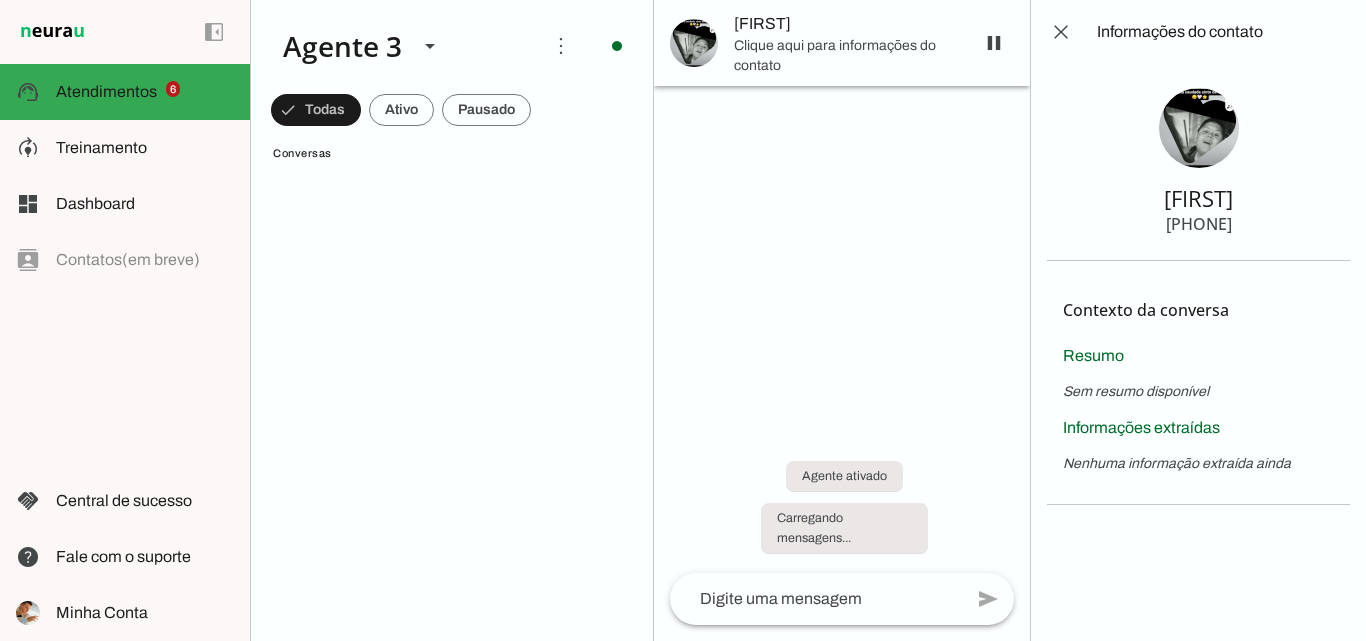 scroll, scrollTop: 0, scrollLeft: 0, axis: both 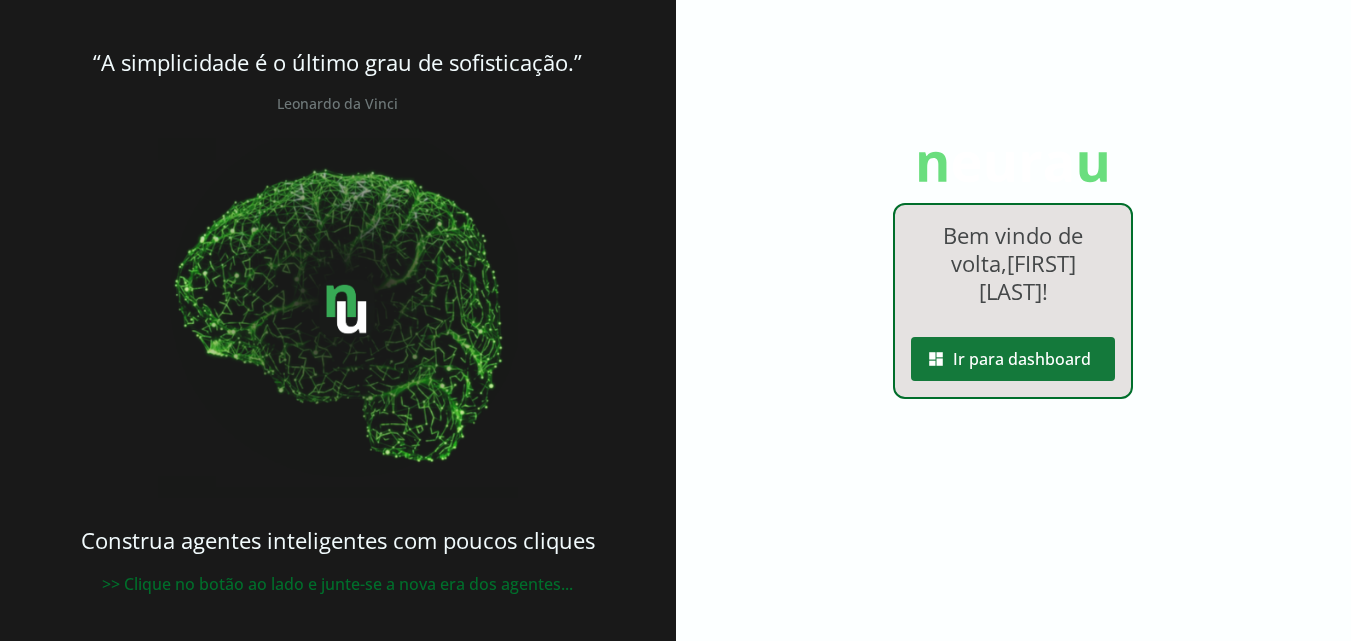 click at bounding box center (1013, 359) 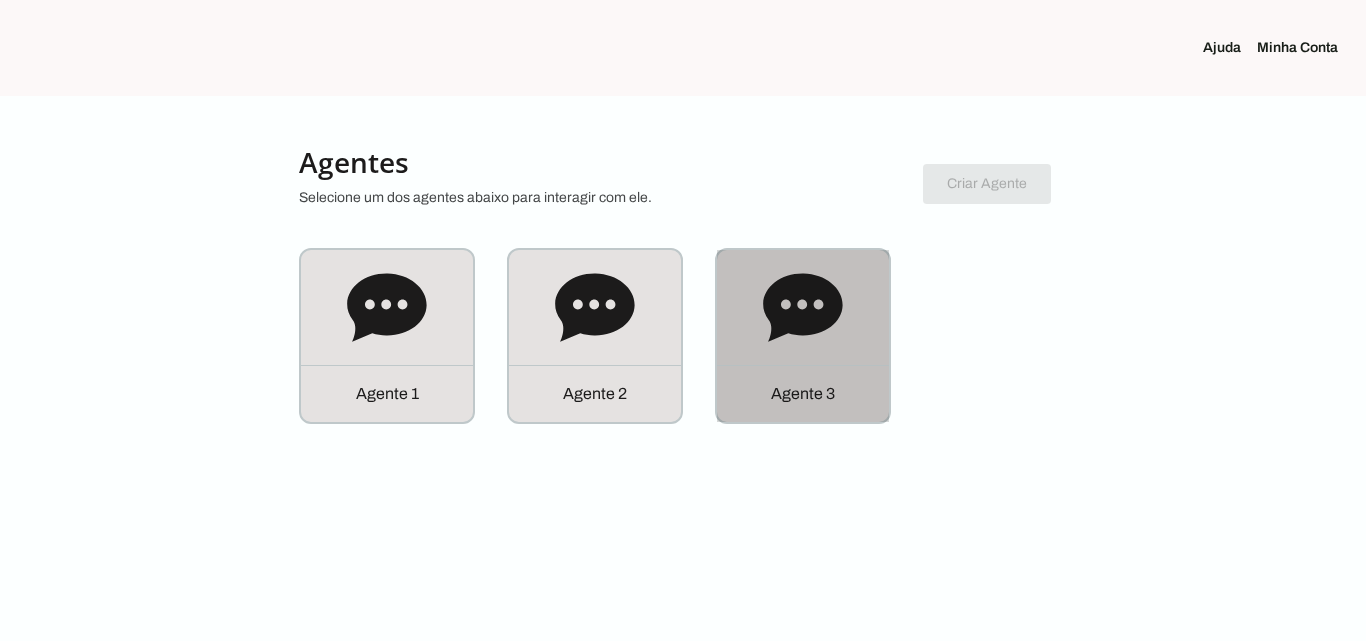 click 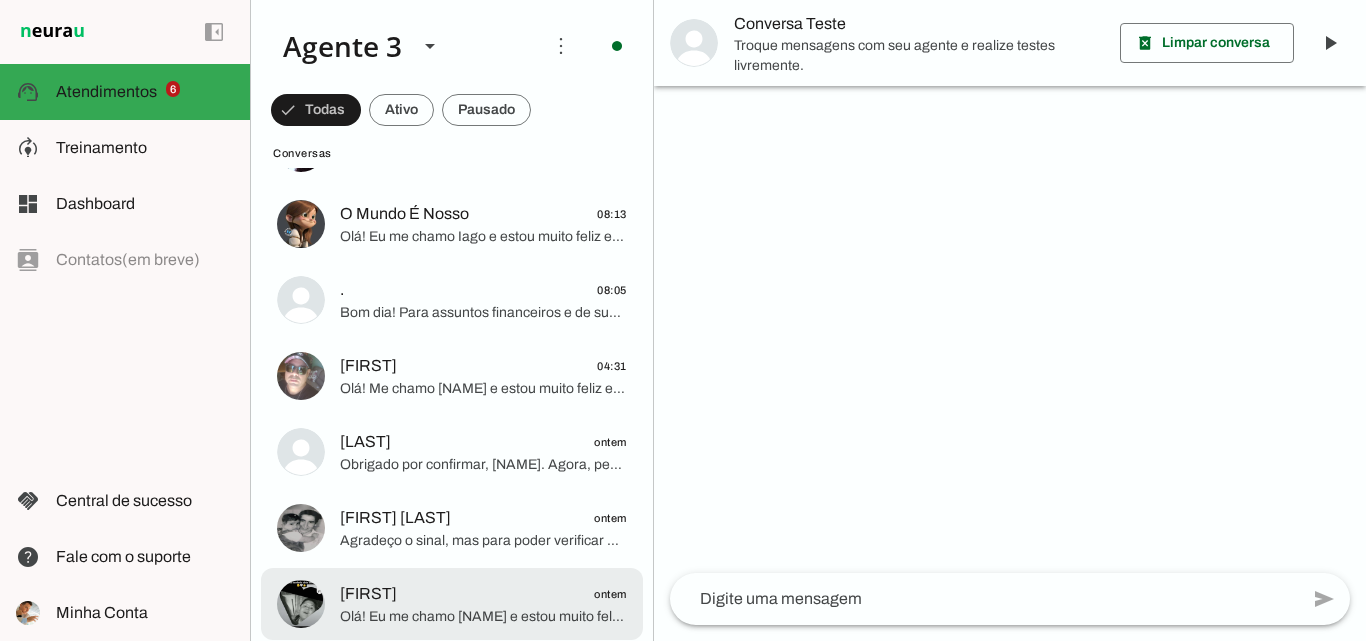 scroll, scrollTop: 800, scrollLeft: 0, axis: vertical 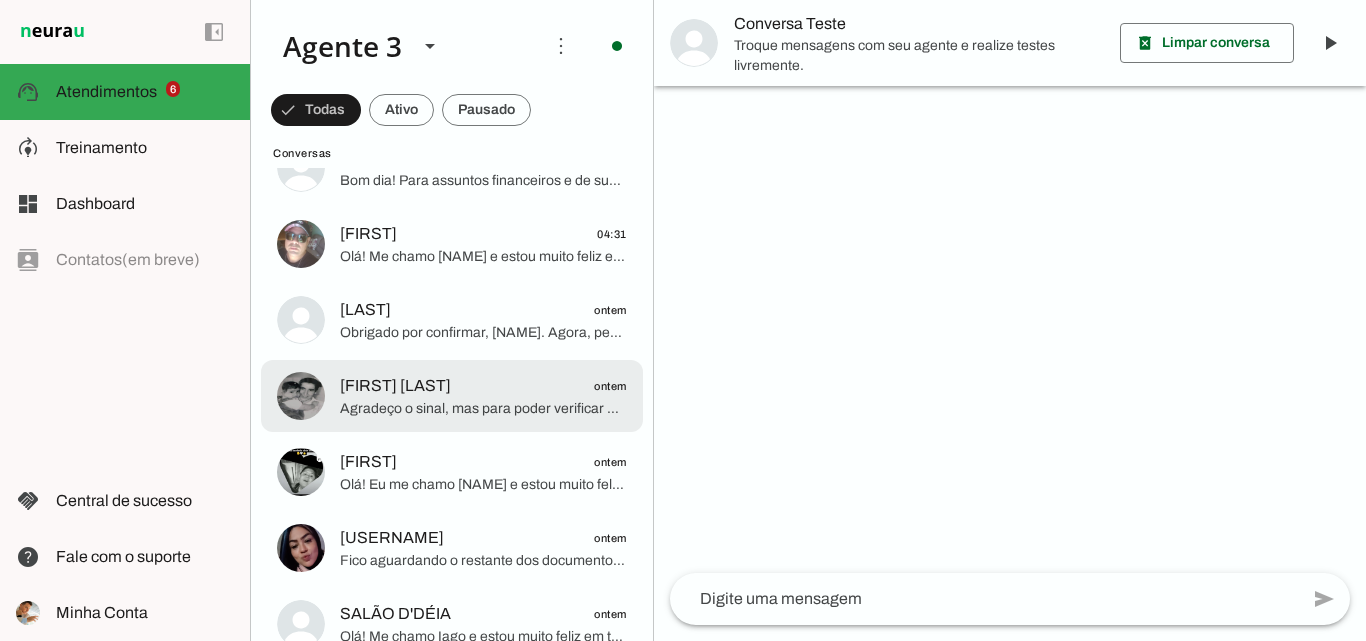 click on "[FIRST] [LAST]
[DATE]" 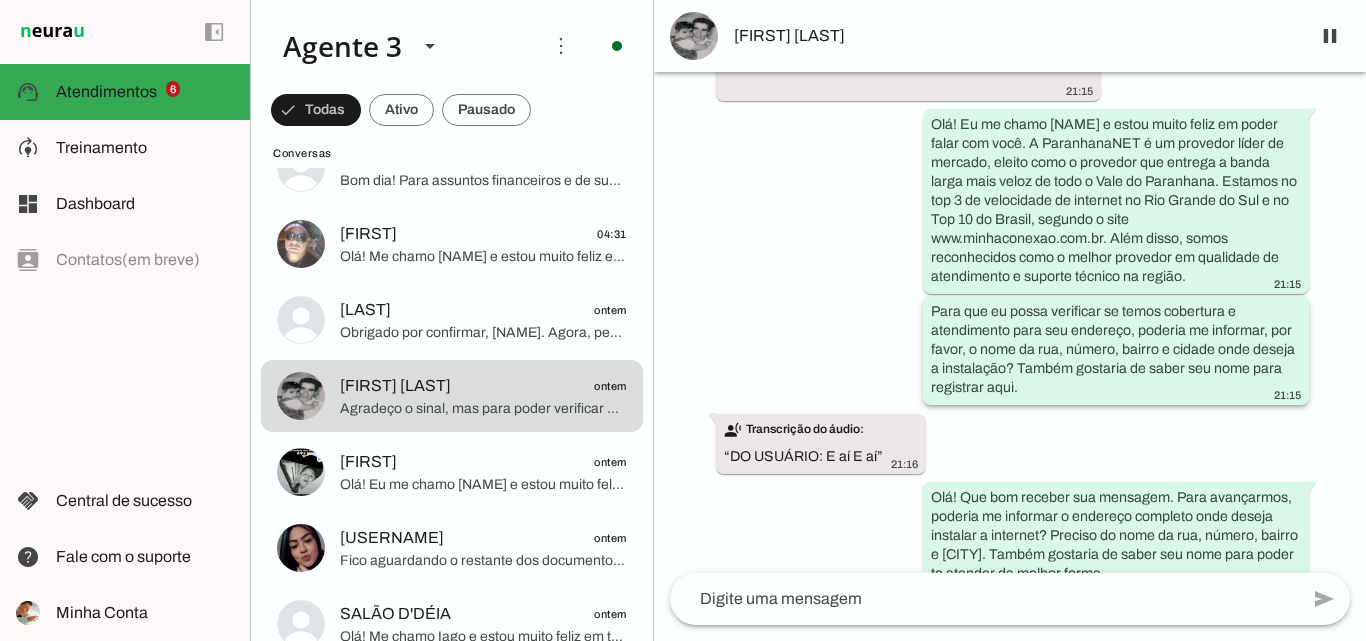 scroll, scrollTop: 0, scrollLeft: 0, axis: both 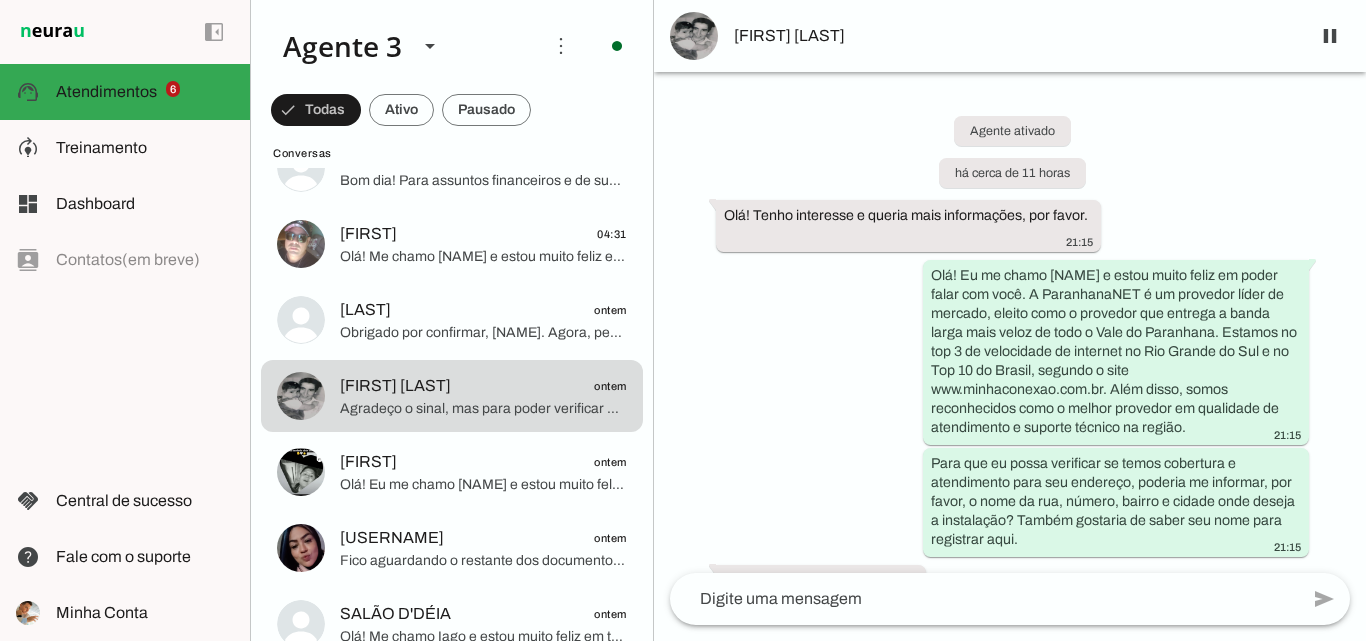 click on "[FIRST] [LAST]" at bounding box center [1014, 36] 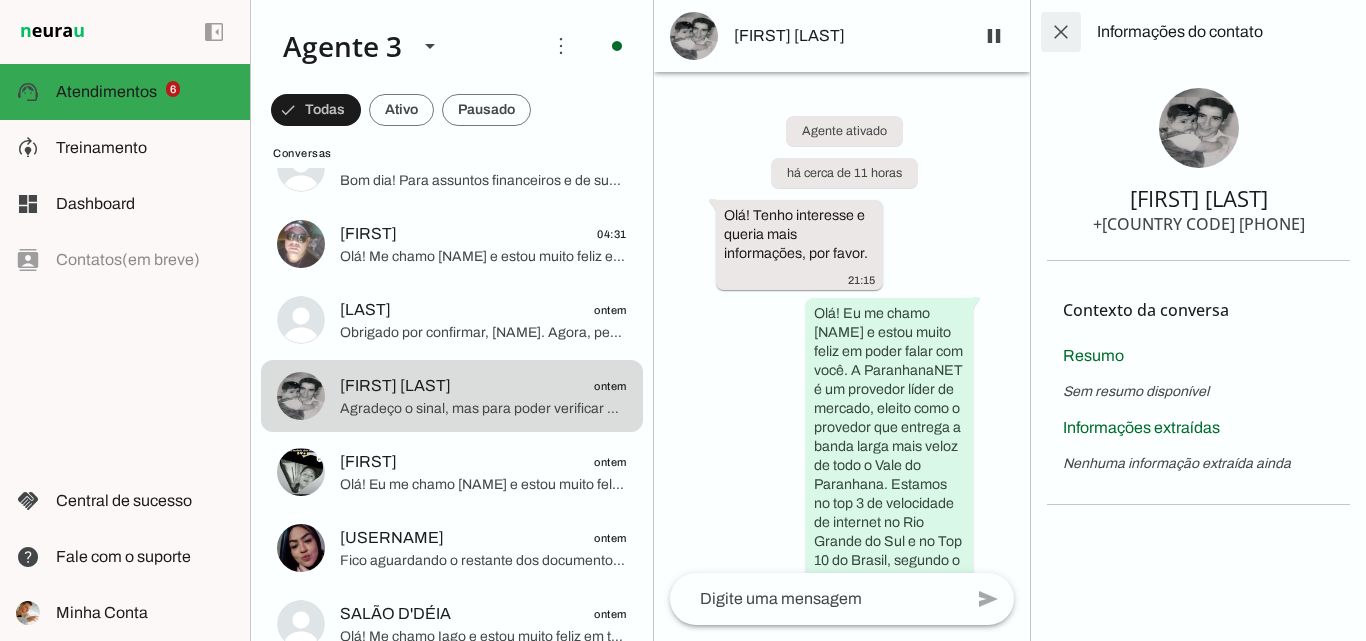click at bounding box center (1061, 32) 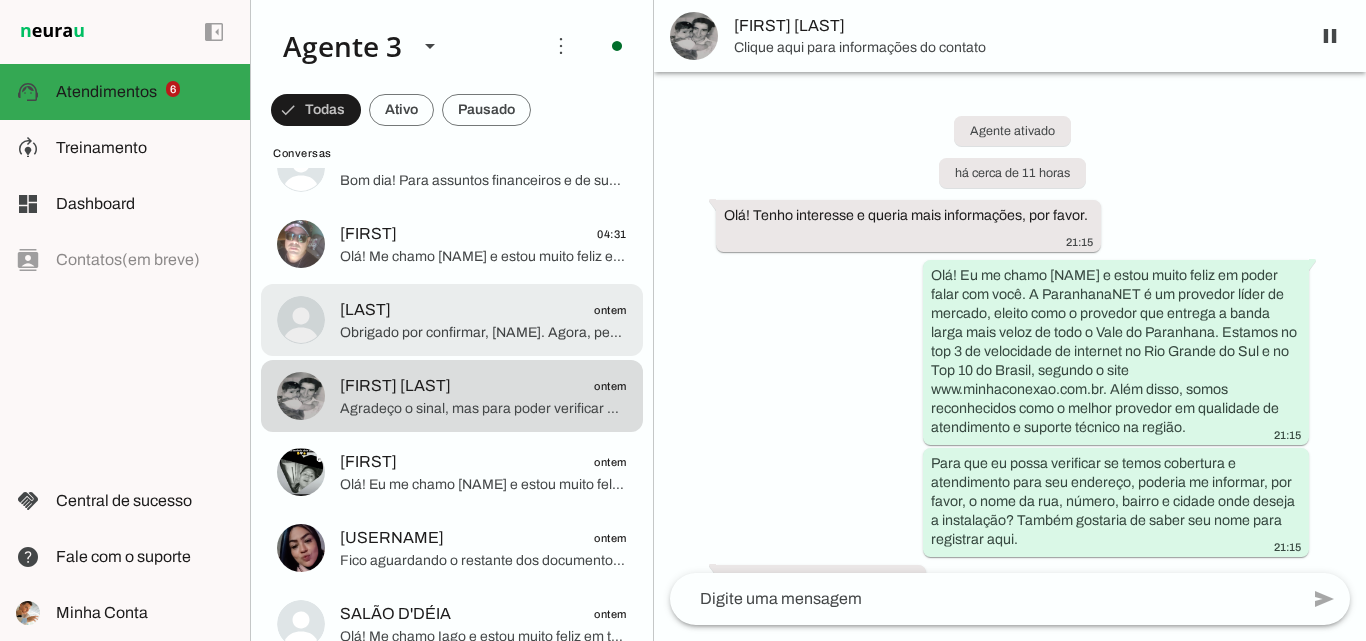 click on "[LAST]
[DATE]" 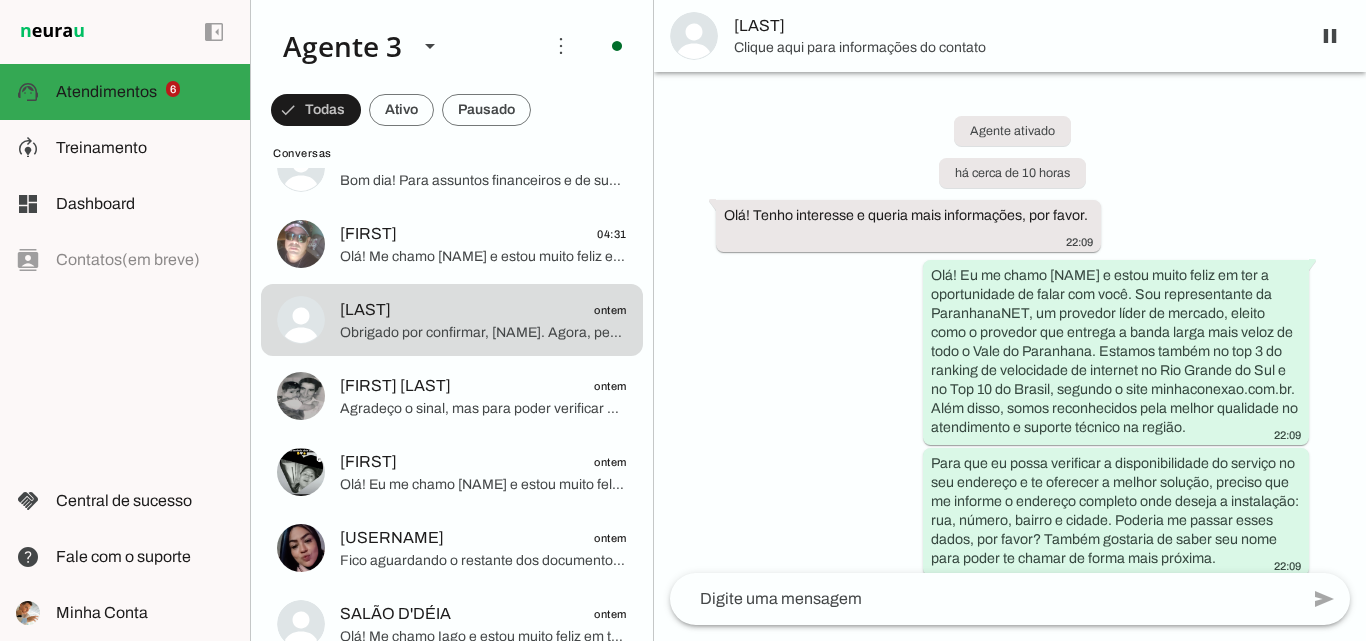 scroll, scrollTop: 3630, scrollLeft: 0, axis: vertical 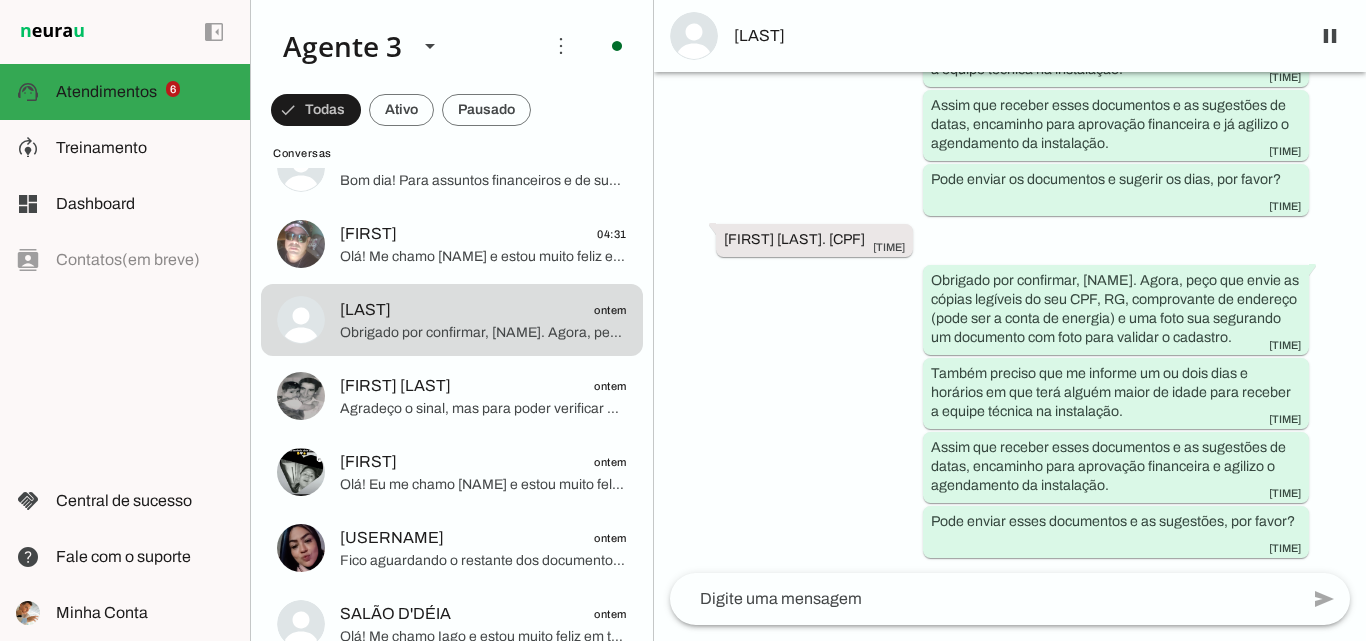 click on "[LAST]" at bounding box center [1014, 36] 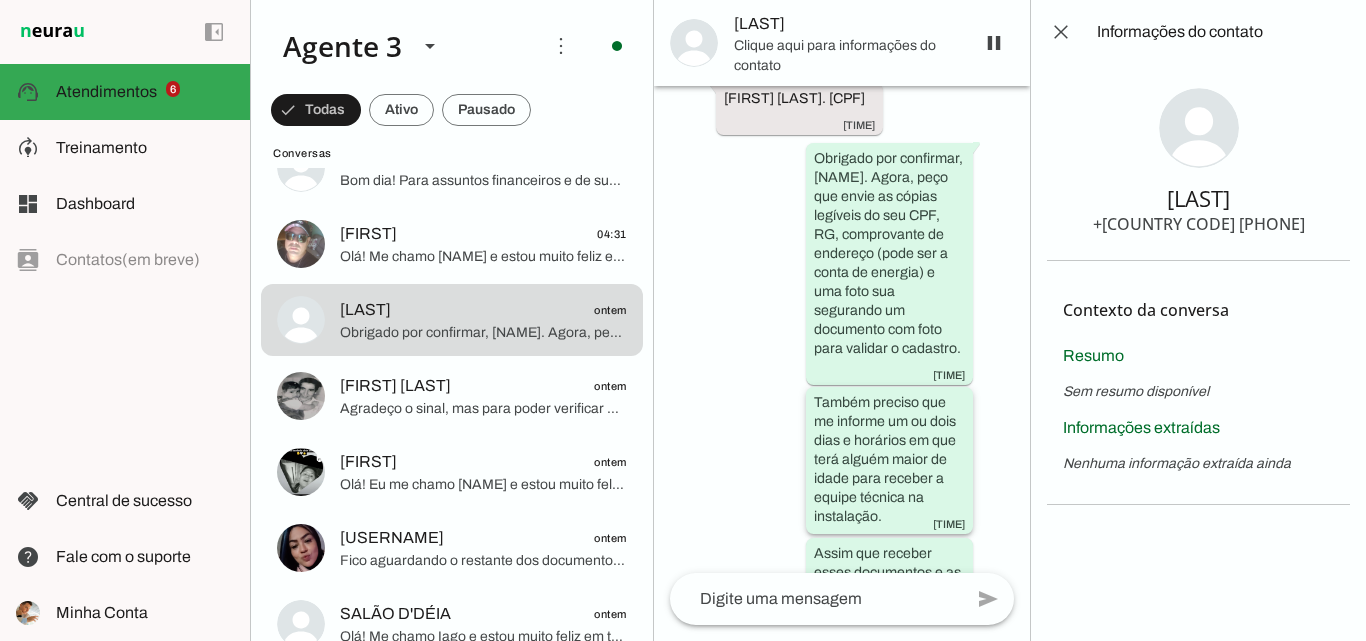 scroll, scrollTop: 8345, scrollLeft: 0, axis: vertical 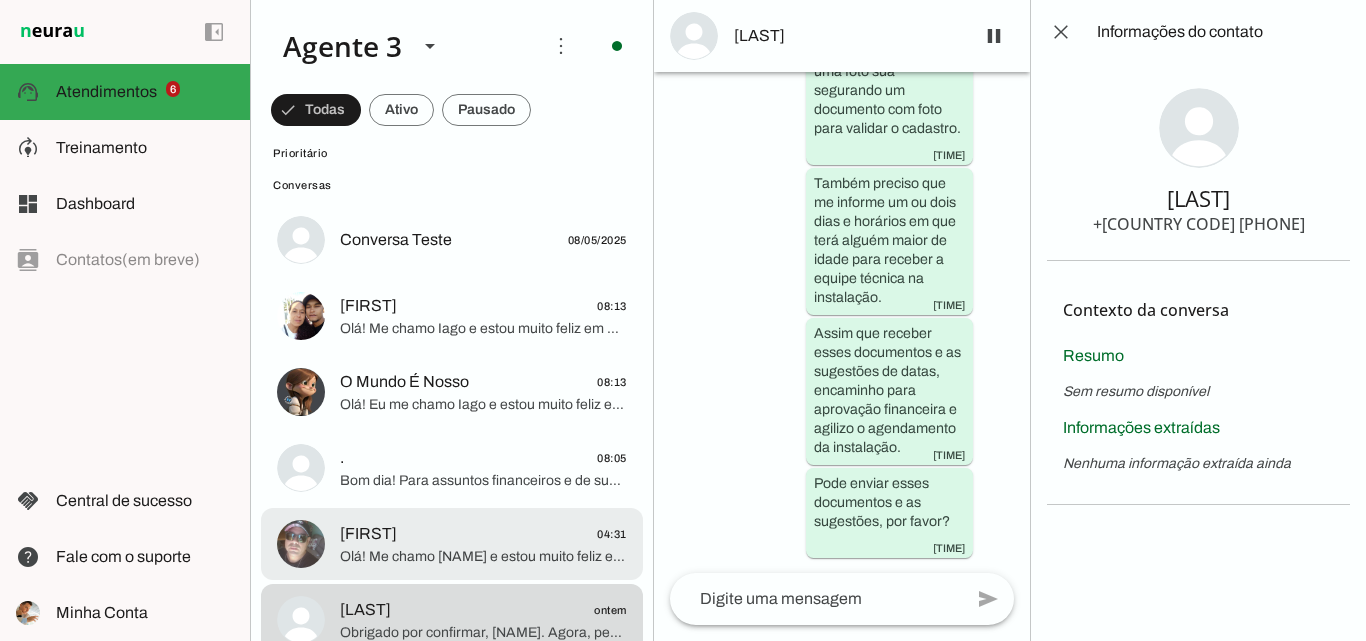 click on "Olá! Me chamo [NAME] e estou muito feliz em poder falar com você. A ParanhanaNET é um provedor líder de mercado, reconhecido por entregar a banda larga mais veloz de todo o Vale do Paranhana, estando entre os top 3 no ranking de velocidade do Rio Grande do Sul e no top 10 do Brasil, segundo o site minhaconexao.com.br. Além disso, somos reconhecidos como o melhor provedor em qualidade de atendimento e suporte técnico na região.
Para começarmos, qual é o seu nome? E você poderia me informar o endereço completo onde gostaria de instalar a internet? Preciso do nome da rua, número, bairro e [CITY] para verificar a cobertura em seu local." 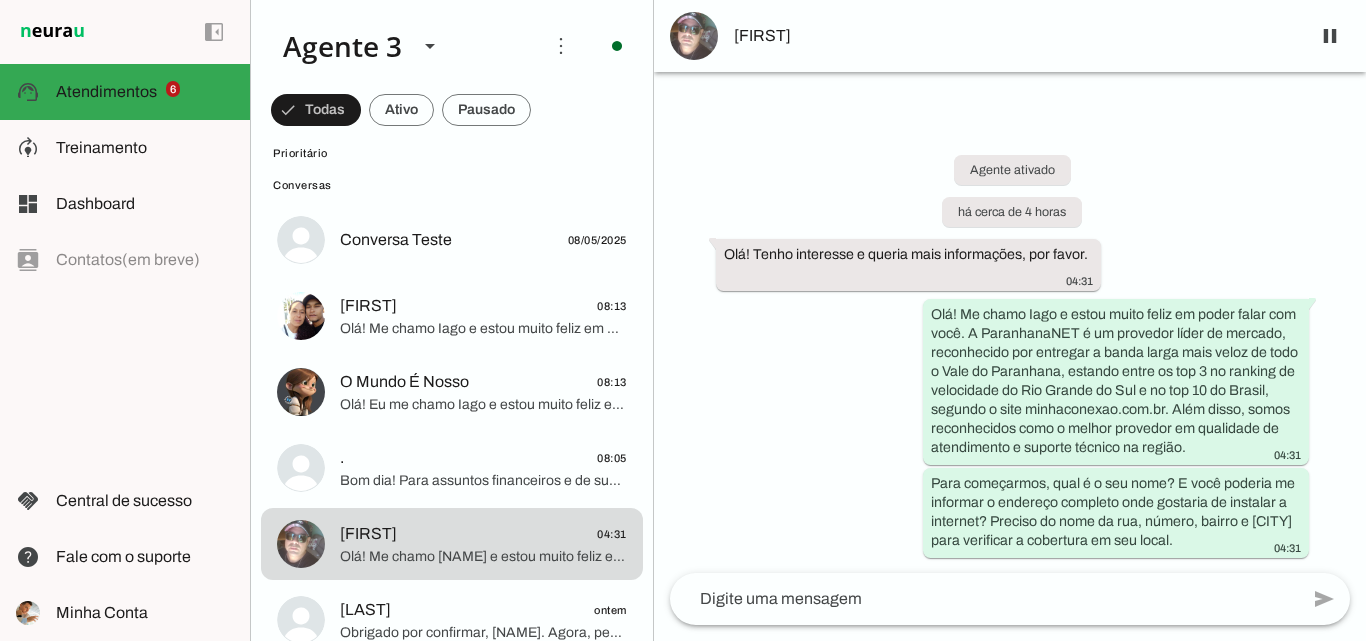 click on "[FIRST]" at bounding box center (1014, 36) 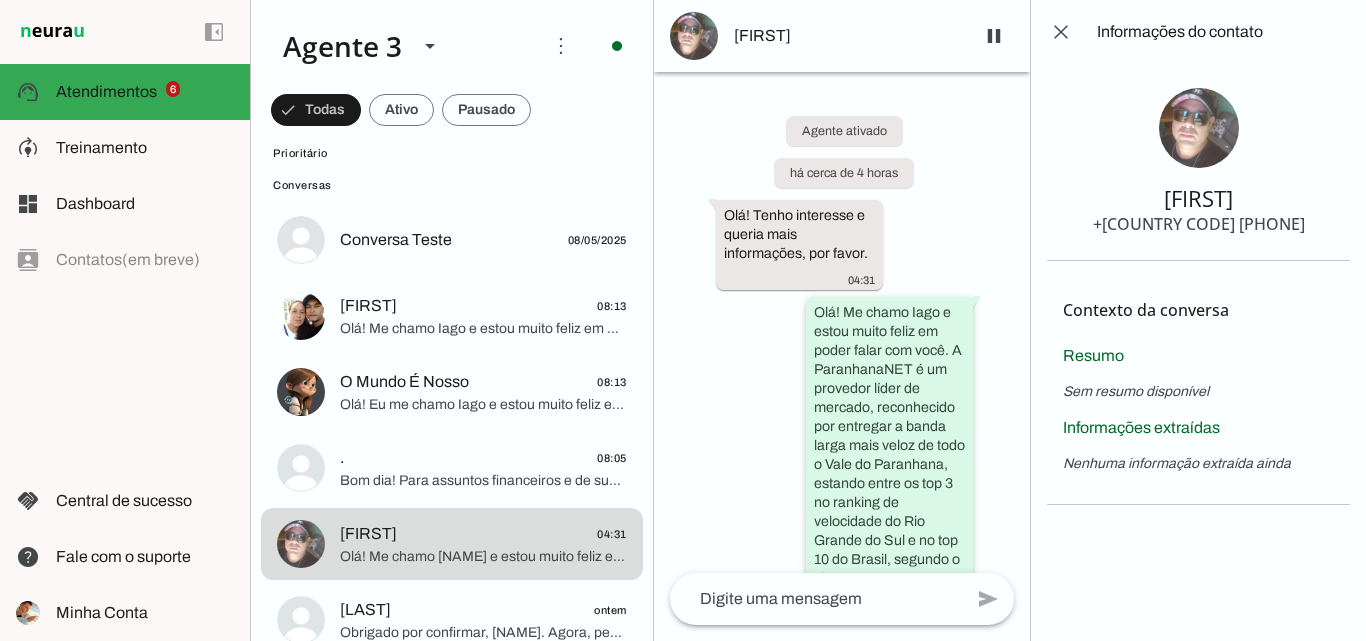scroll, scrollTop: 417, scrollLeft: 0, axis: vertical 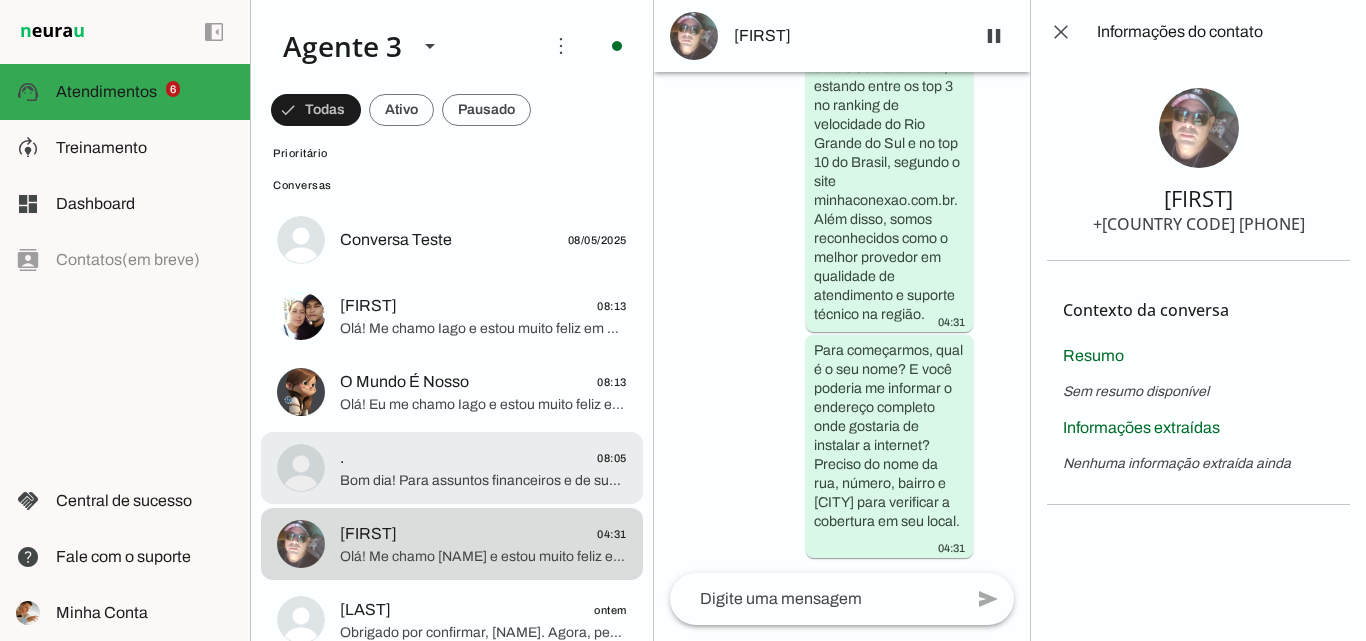 click on ".
[TIME]" 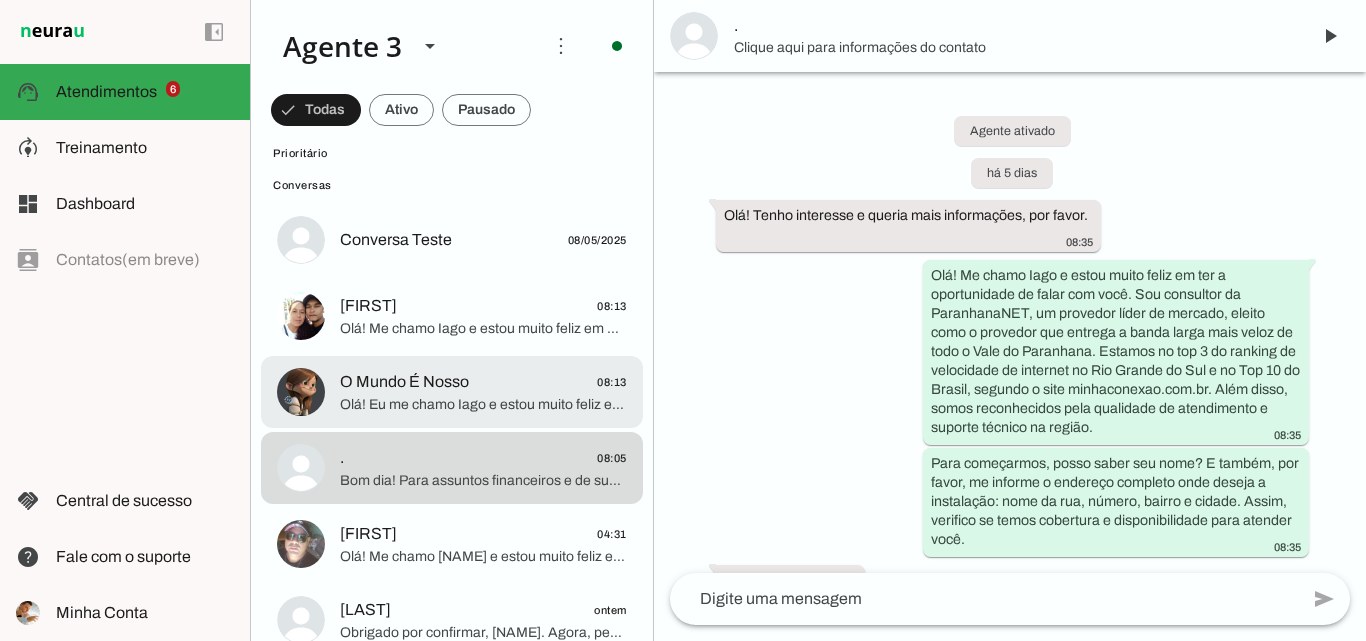 scroll, scrollTop: 9585, scrollLeft: 0, axis: vertical 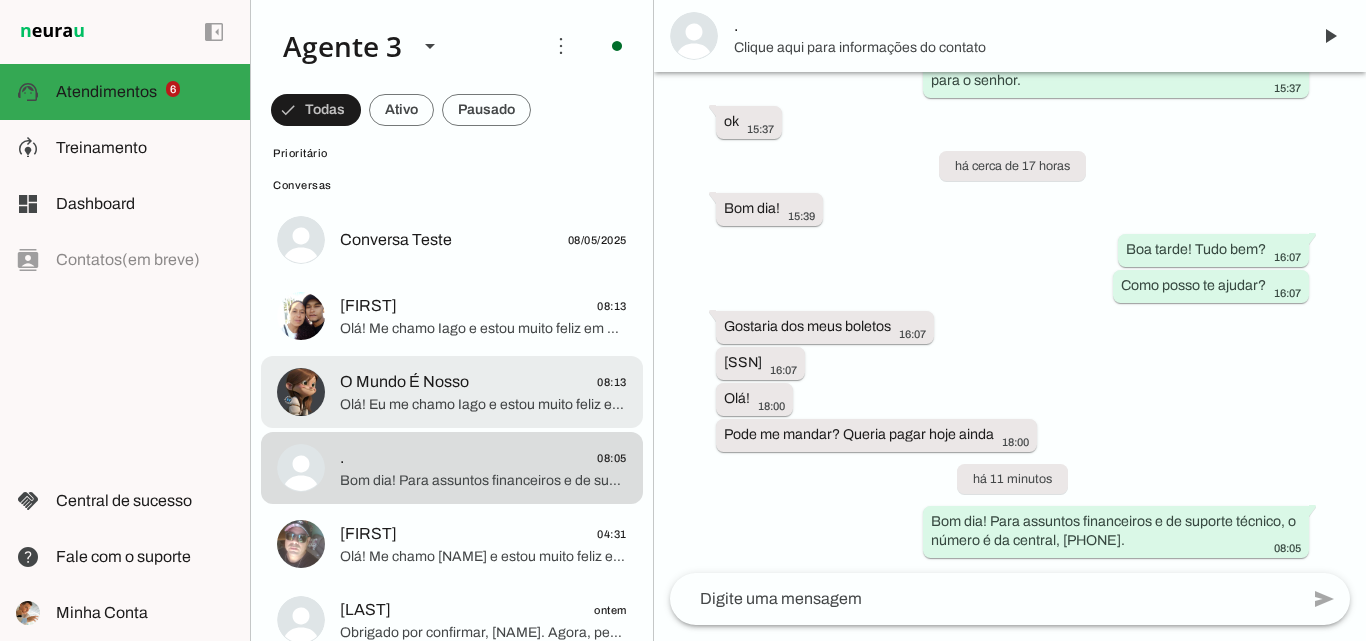 click on "Olá! Eu me chamo Iago e estou muito feliz em ter a oportunidade de falar com você. Sou consultor da ParanhanaNET, um provedor líder de mercado, eleito como o provedor que entrega a banda larga mais veloz de todo o Vale do Paranhana. Estamos entre os top 3 do ranking de velocidade de internet no Rio Grande do Sul e top 10 no Brasil, segundo o site minhaconexao.com.br. Também somos reconhecidos como o melhor provedor em qualidade de atendimento e suporte técnico na região.
Nossa internet é entregue com alta garantia de qualidade, suporte 24 horas por dia, 7 dias por semana, e tecnologia de ponta para garantir a melhor experiência para você.
Para saber se podemos atender no seu endereço, poderia me informar o endereço completo, incluindo rua, número, bairro e cidade? Qual seu nome, por favor?" 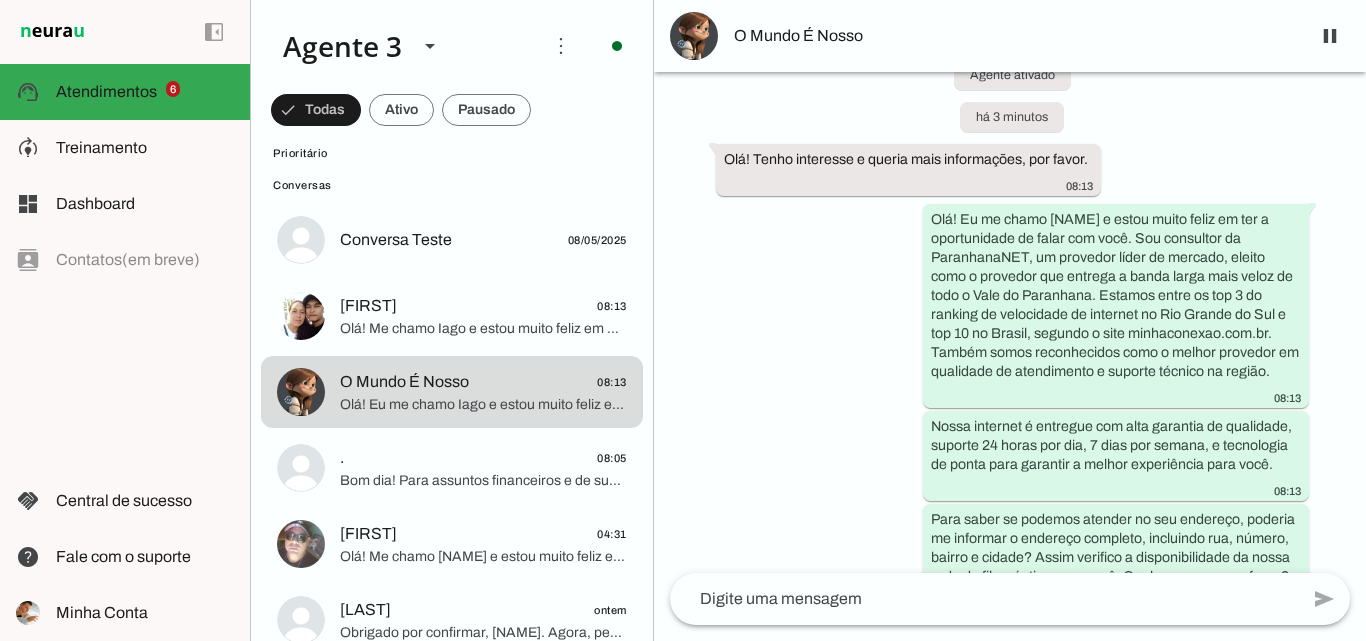 scroll, scrollTop: 111, scrollLeft: 0, axis: vertical 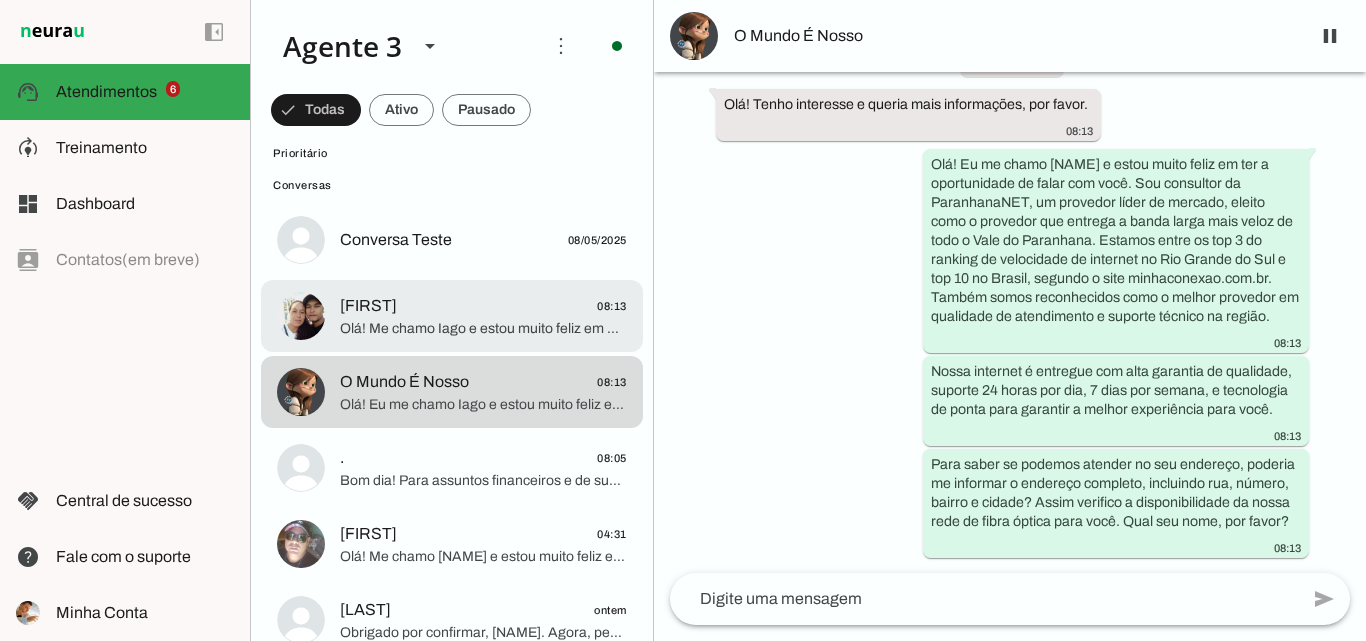 click at bounding box center (483, -252) 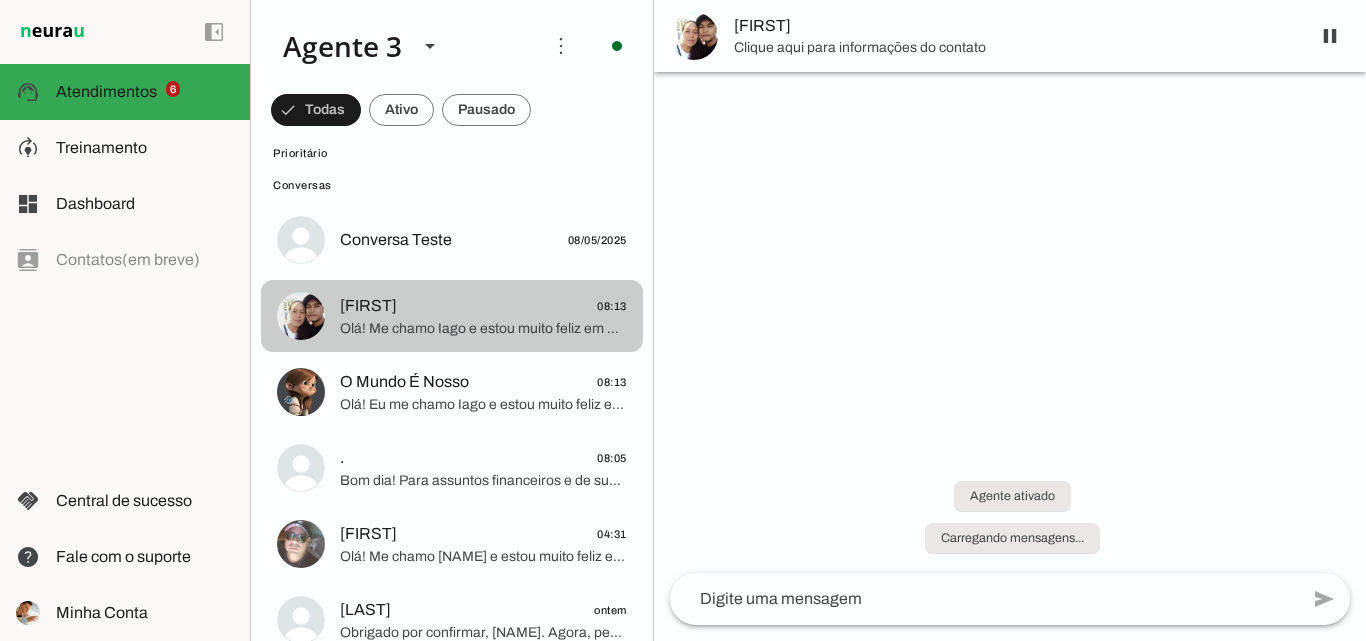 scroll, scrollTop: 0, scrollLeft: 0, axis: both 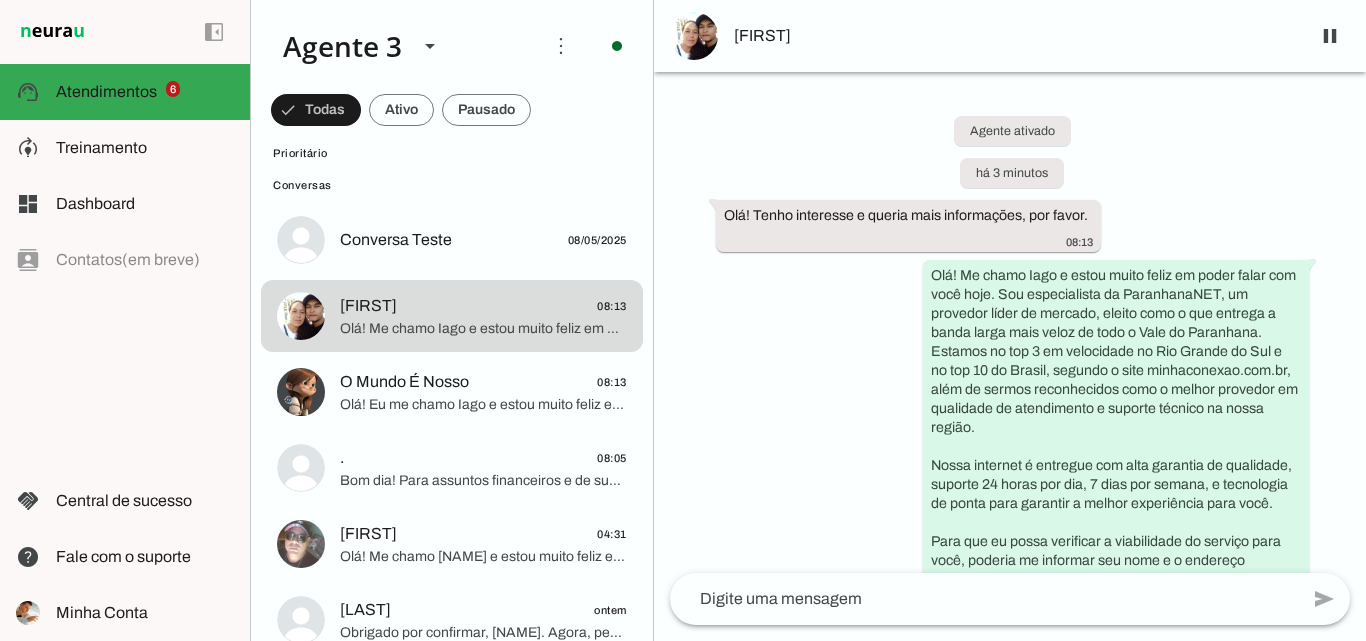 click on "[FIRST]" at bounding box center (1010, 36) 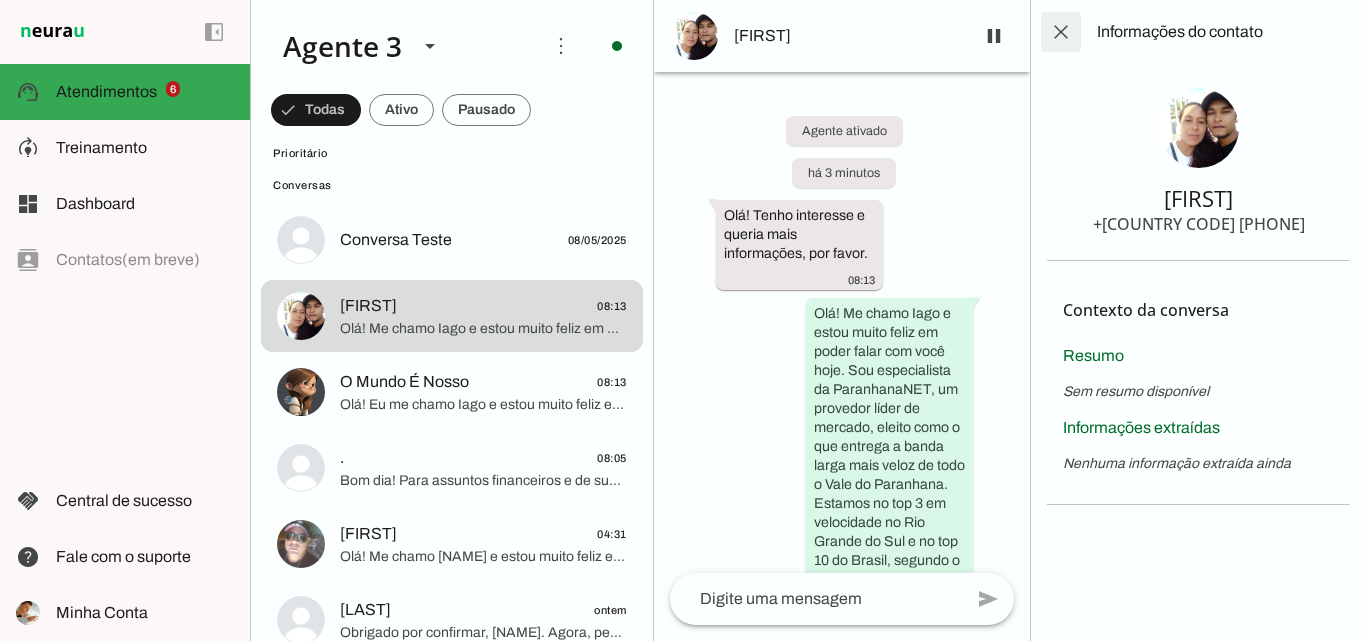 click at bounding box center [1061, 32] 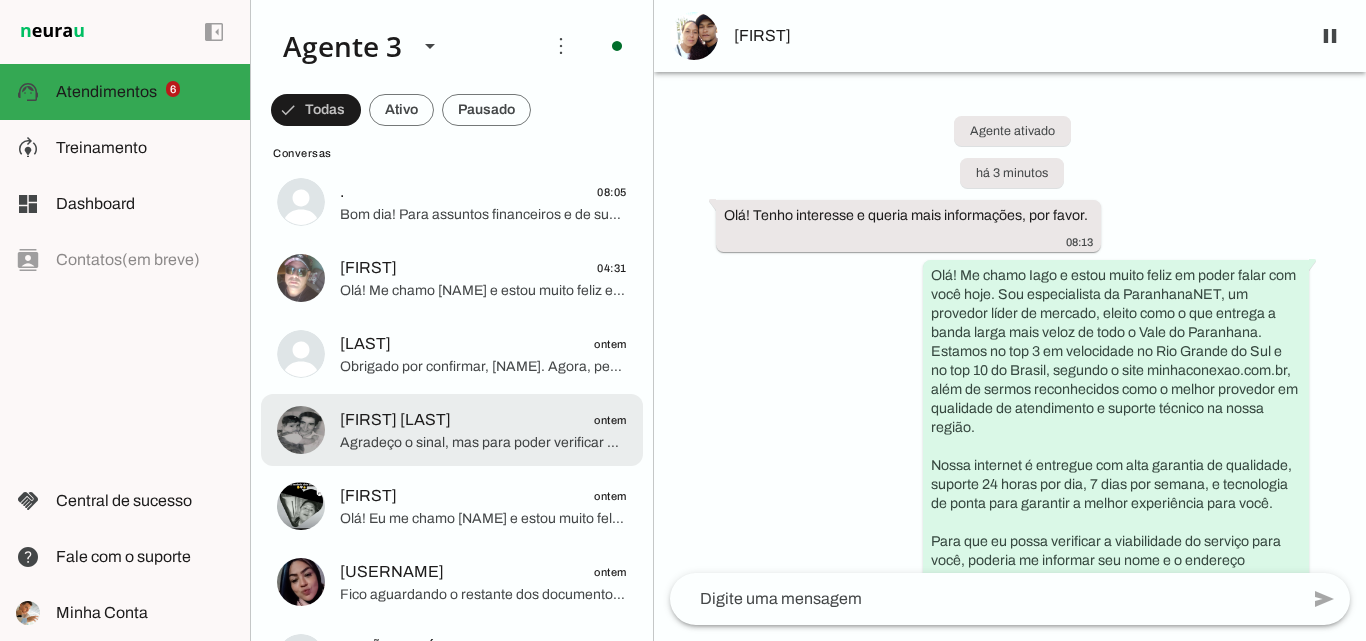 scroll, scrollTop: 800, scrollLeft: 0, axis: vertical 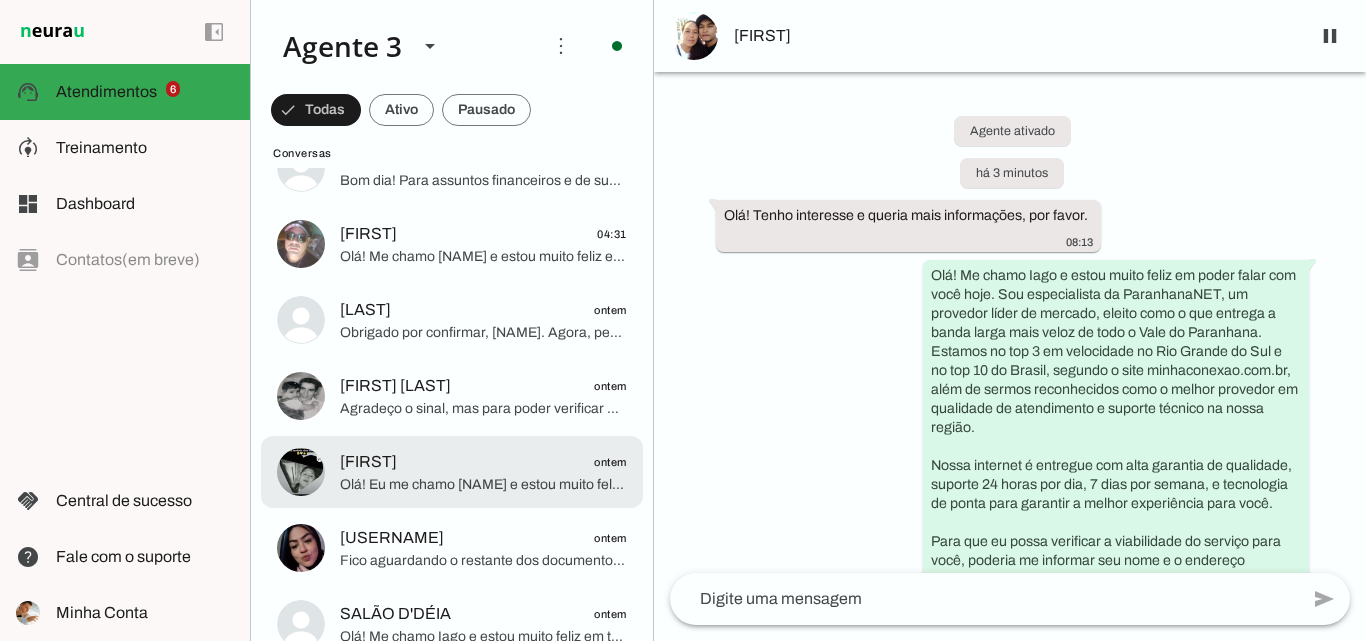 click on "[FIRST]
[DATE]" 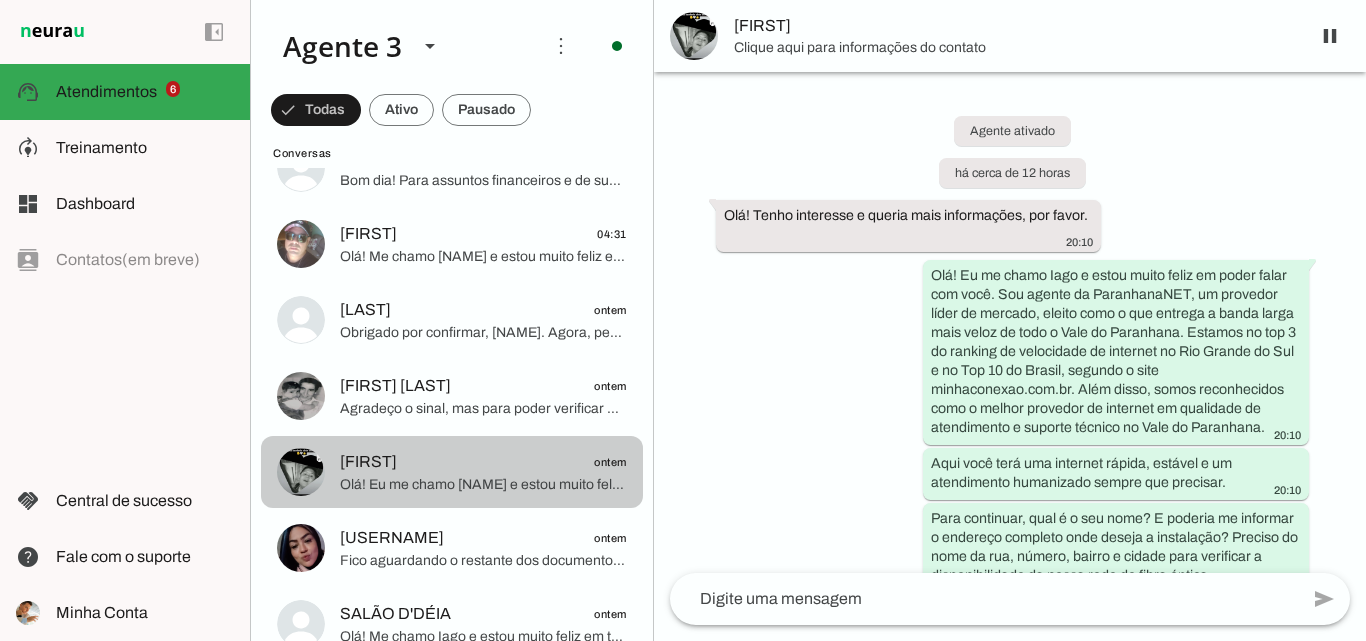 scroll, scrollTop: 223, scrollLeft: 0, axis: vertical 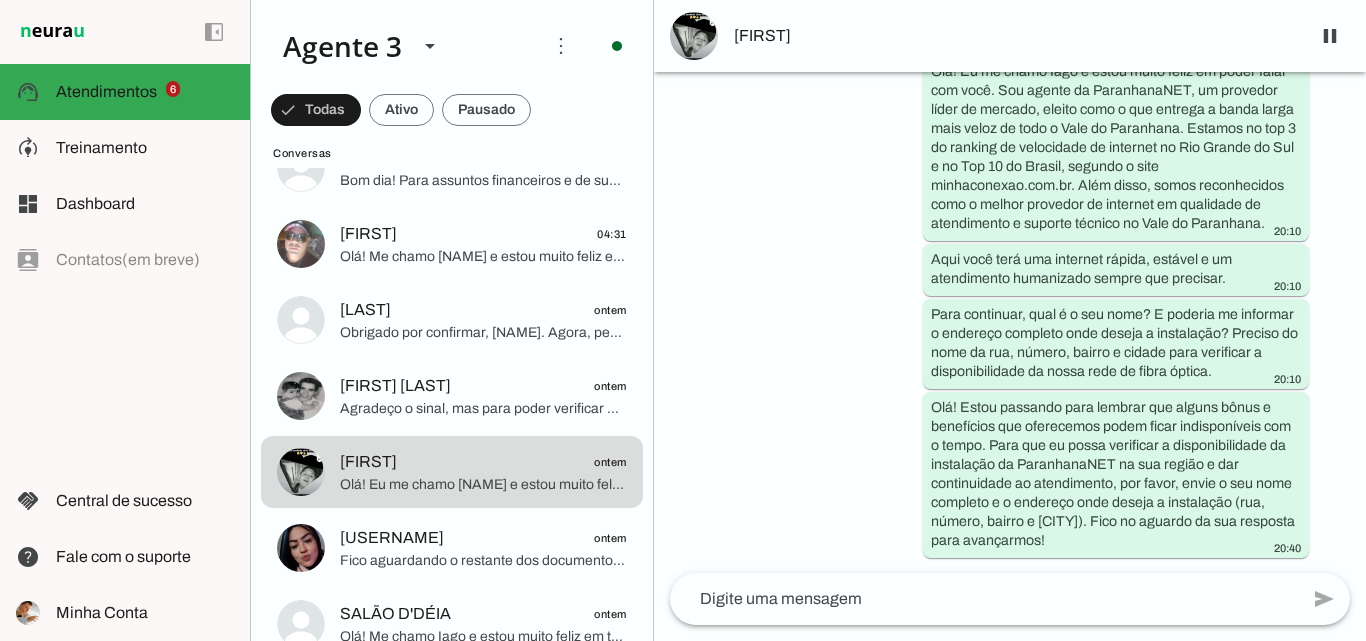 click on "[FIRST]" at bounding box center (1014, 36) 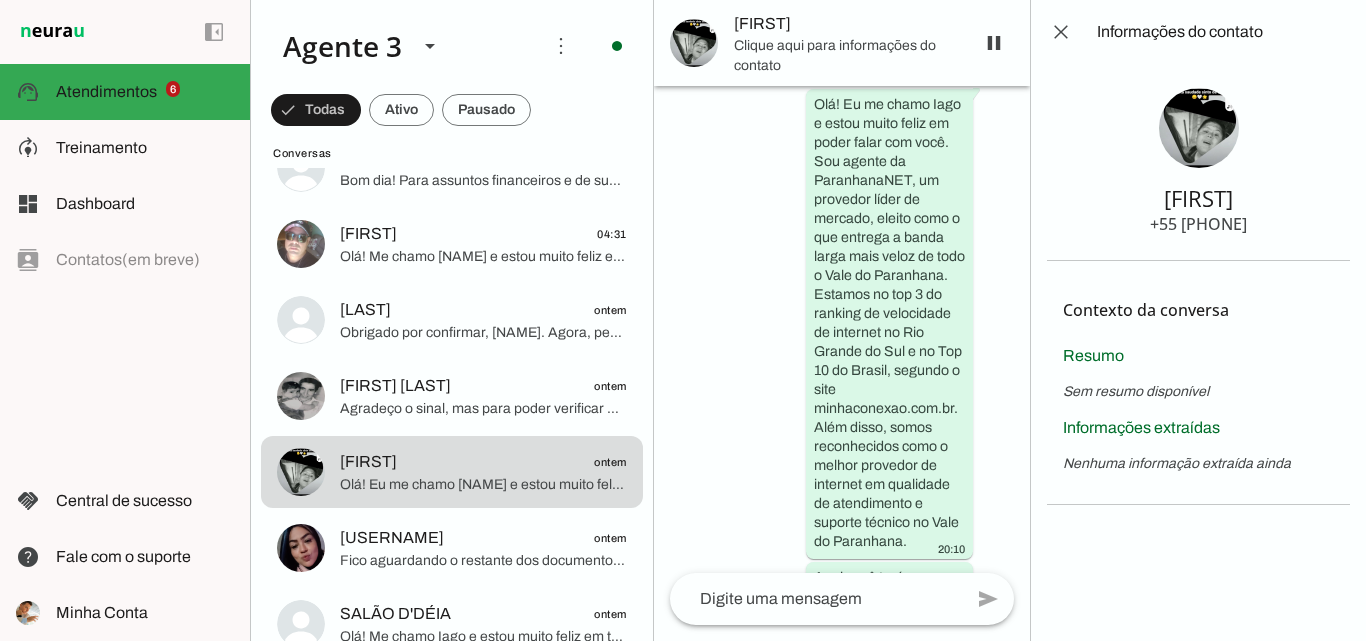 scroll, scrollTop: 1040, scrollLeft: 0, axis: vertical 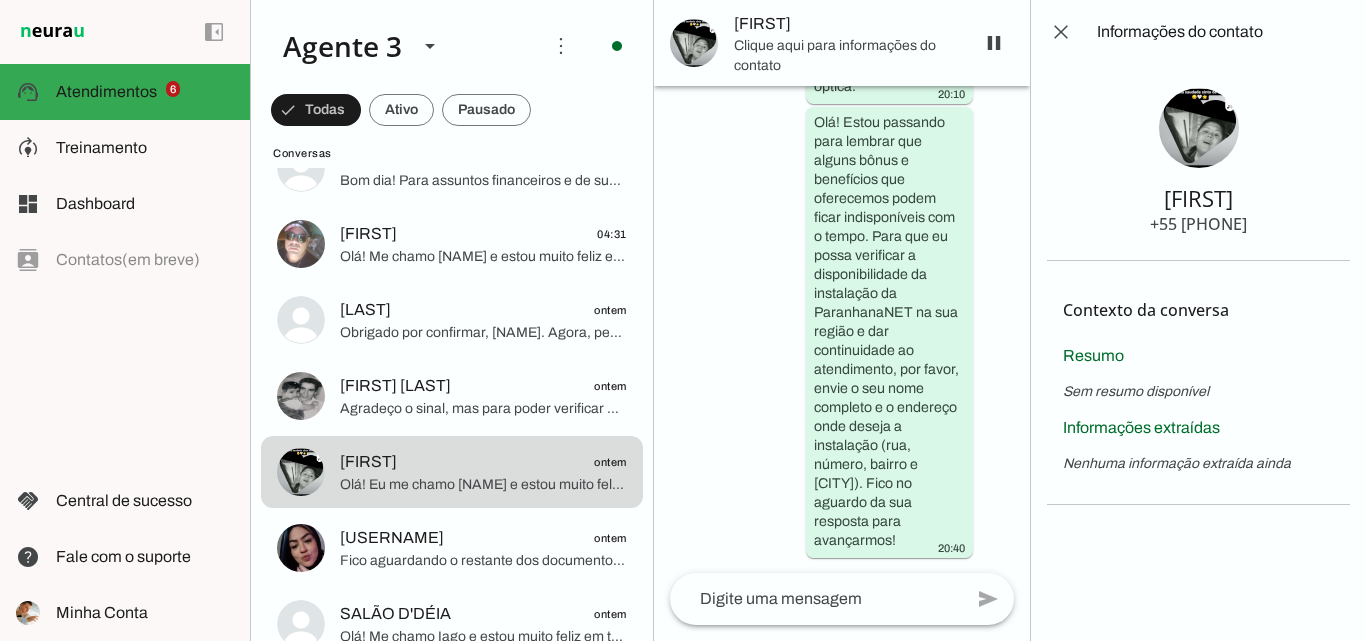 type 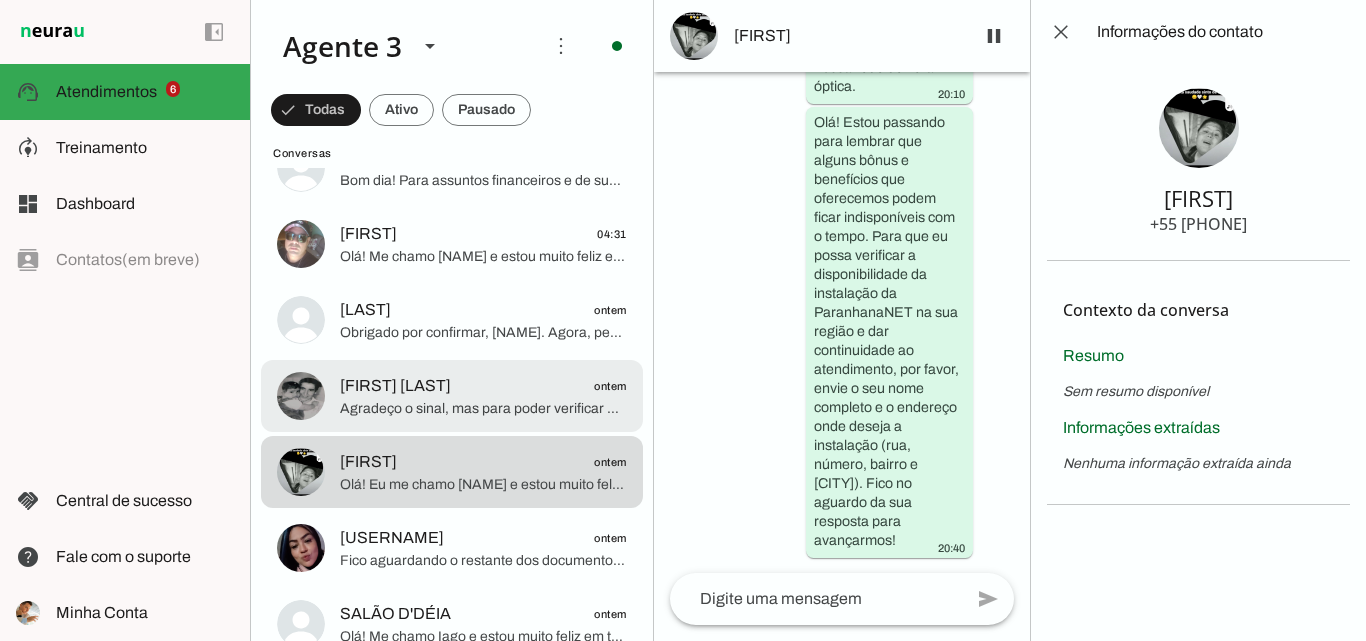 click on "[FIRST] [LAST]
[DATE]" 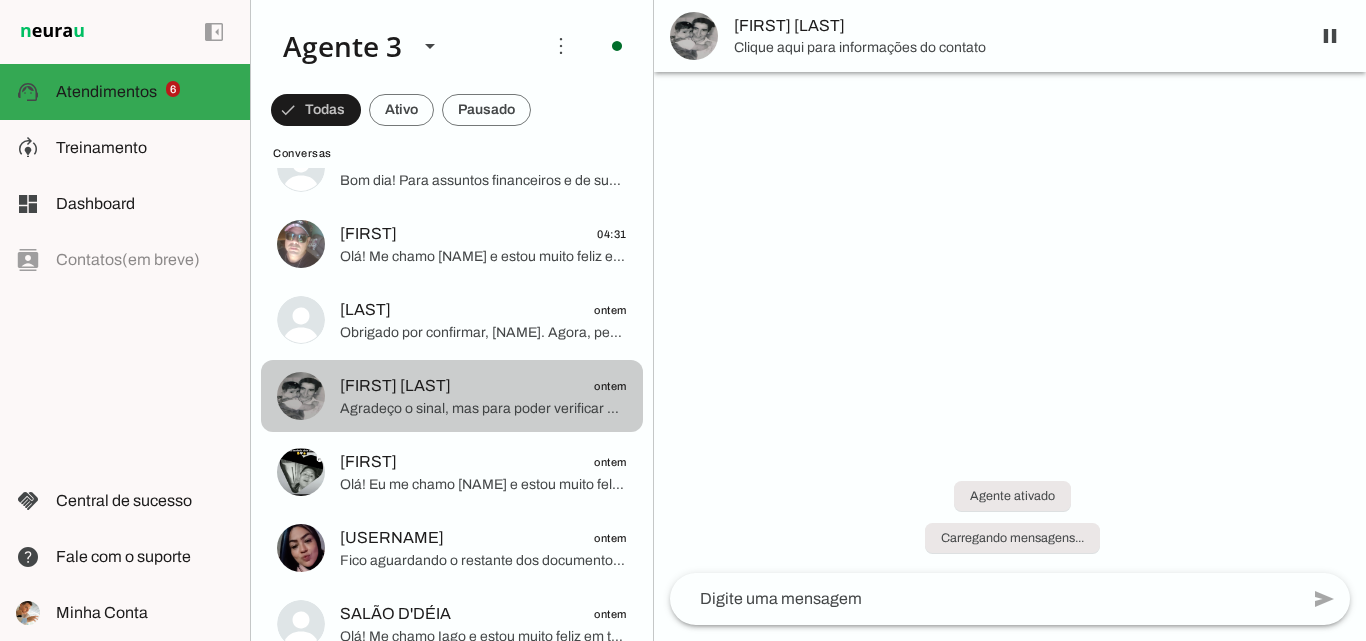 scroll, scrollTop: 361, scrollLeft: 0, axis: vertical 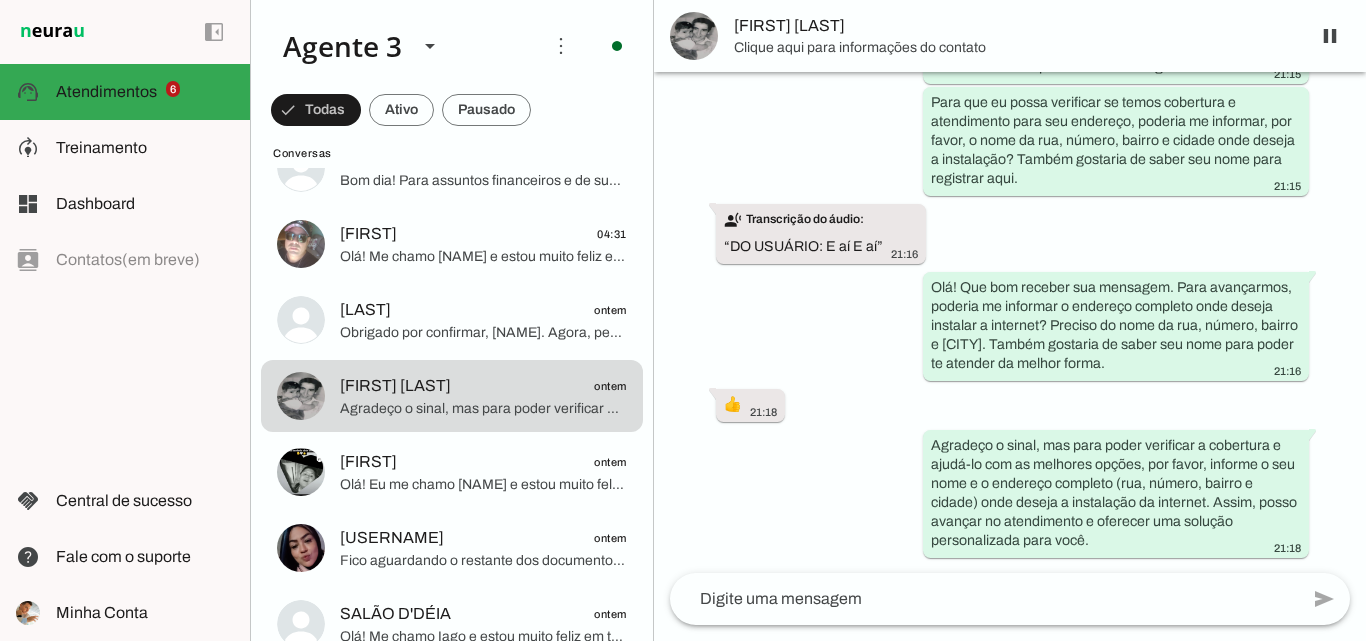 click on "[FIRST] [LAST]" at bounding box center (1010, 36) 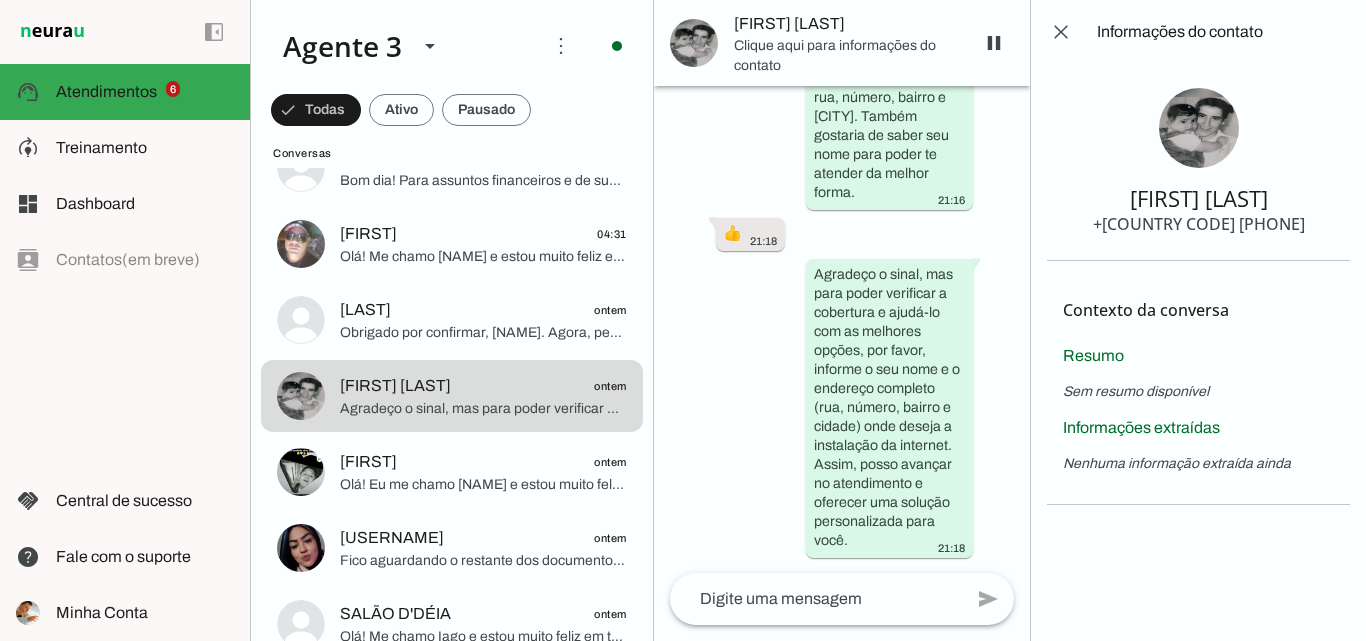 drag, startPoint x: 1168, startPoint y: 223, endPoint x: 1266, endPoint y: 219, distance: 98.0816 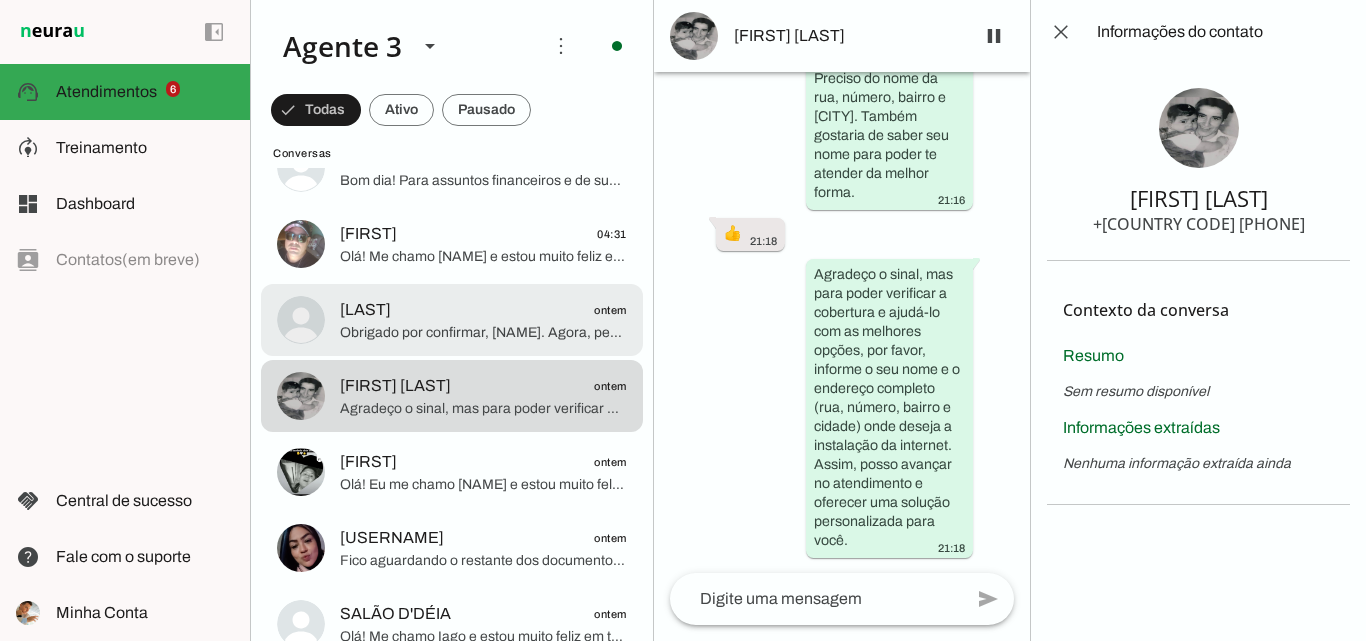 drag, startPoint x: 484, startPoint y: 318, endPoint x: 892, endPoint y: 311, distance: 408.06006 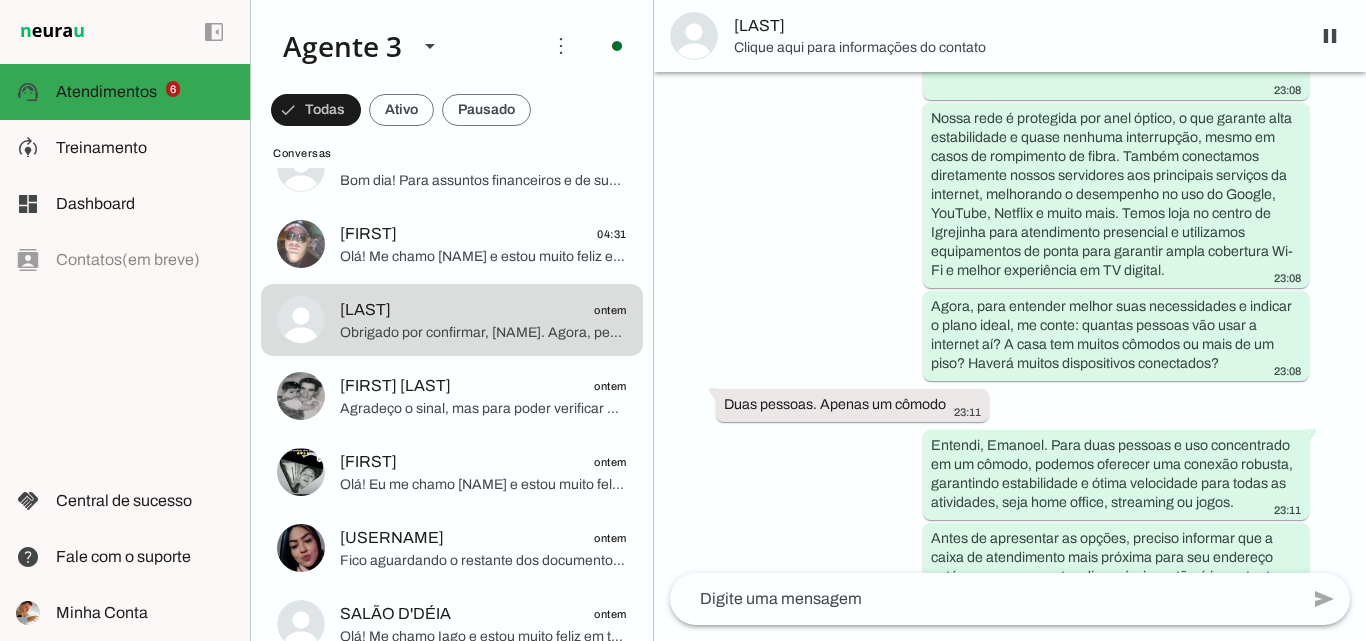 scroll, scrollTop: 3630, scrollLeft: 0, axis: vertical 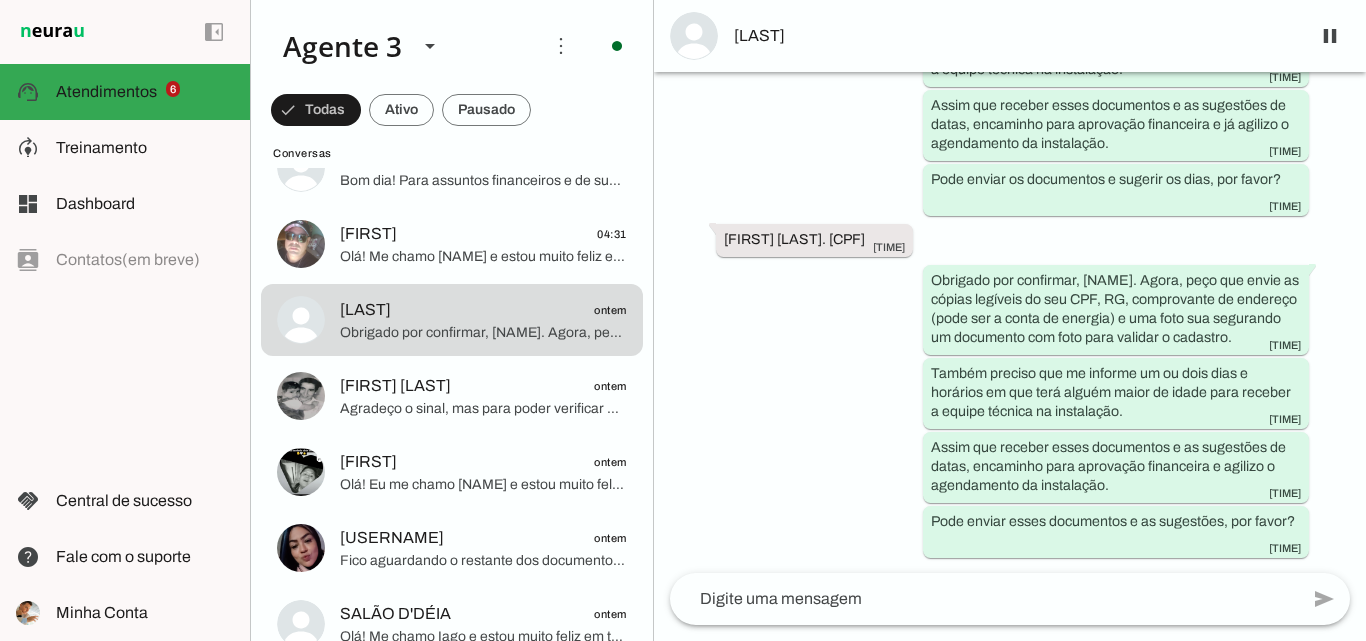click on "[LAST]" at bounding box center (1010, 36) 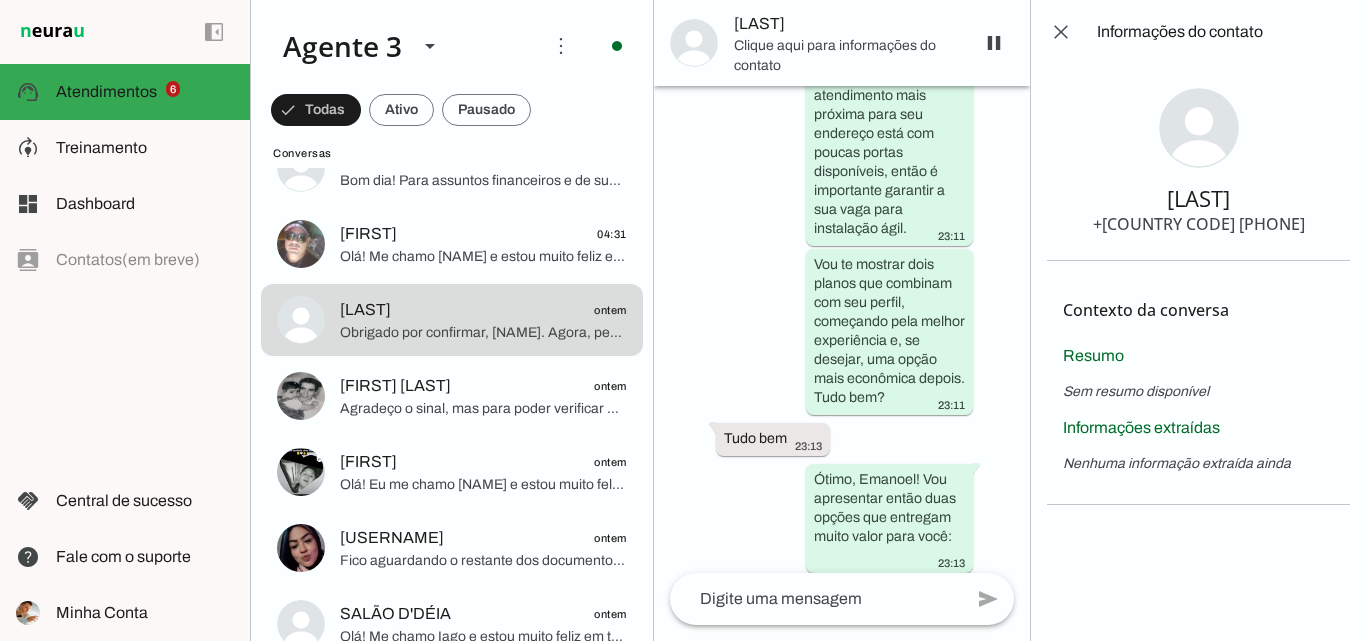 scroll, scrollTop: 8570, scrollLeft: 0, axis: vertical 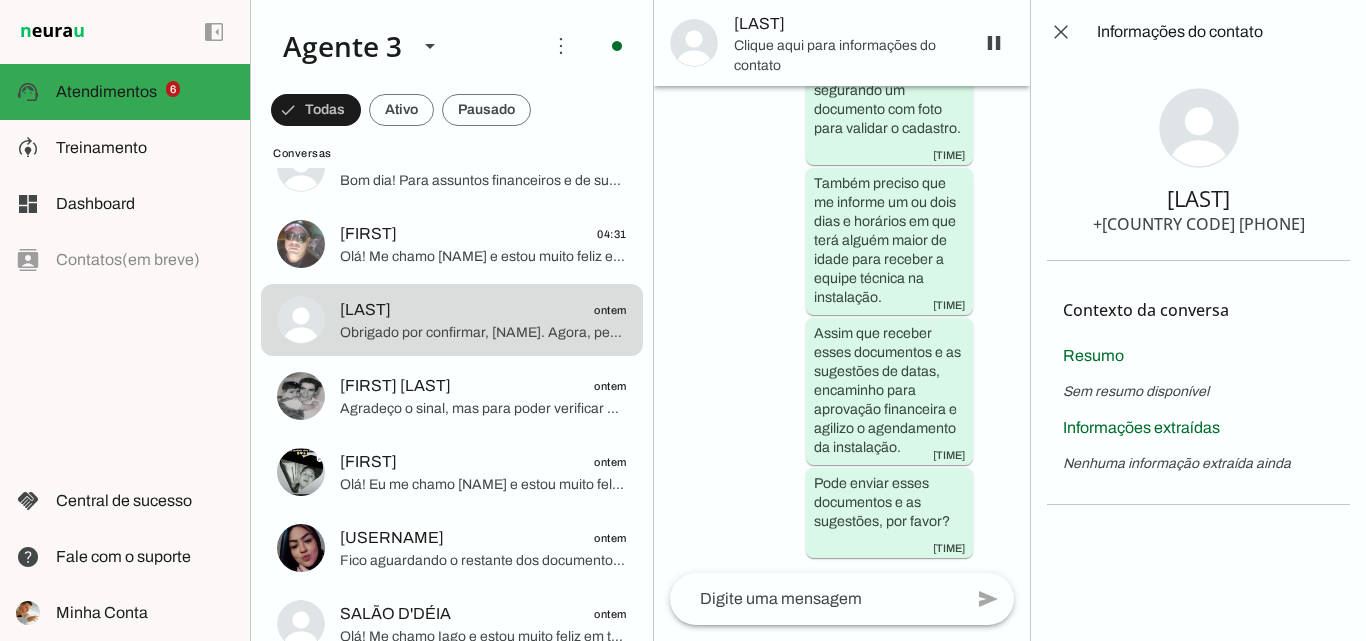 drag, startPoint x: 1169, startPoint y: 227, endPoint x: 1277, endPoint y: 222, distance: 108.11568 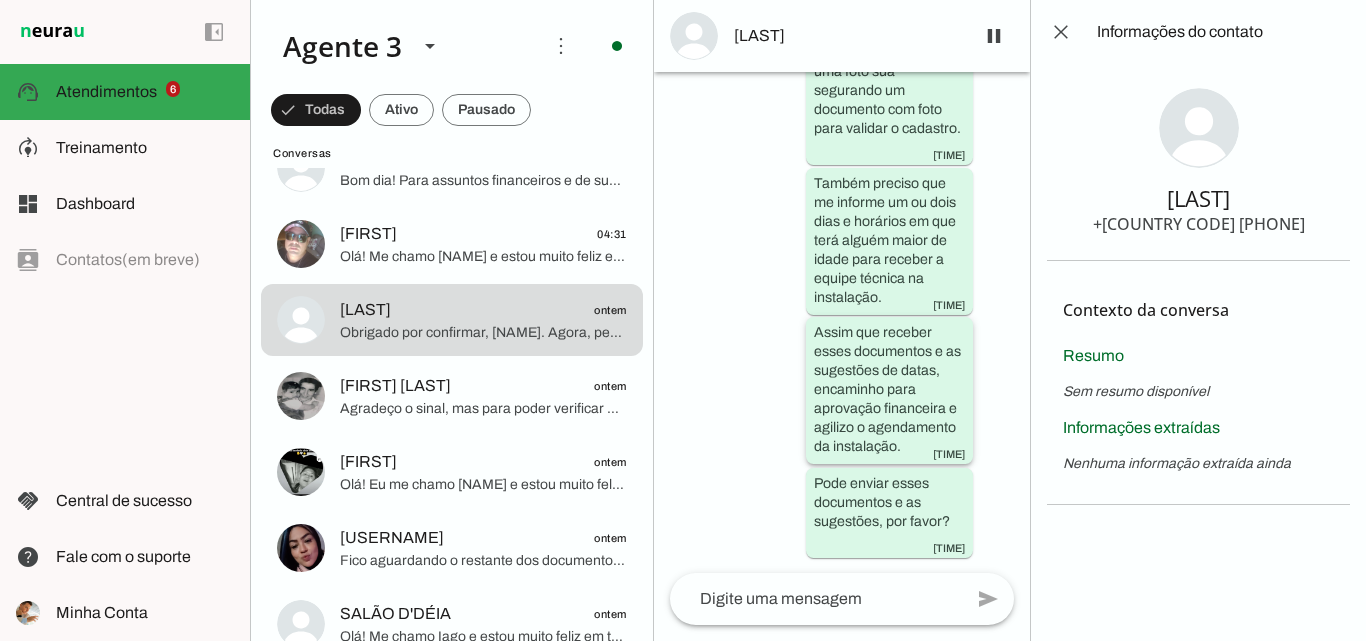 scroll, scrollTop: 8570, scrollLeft: 0, axis: vertical 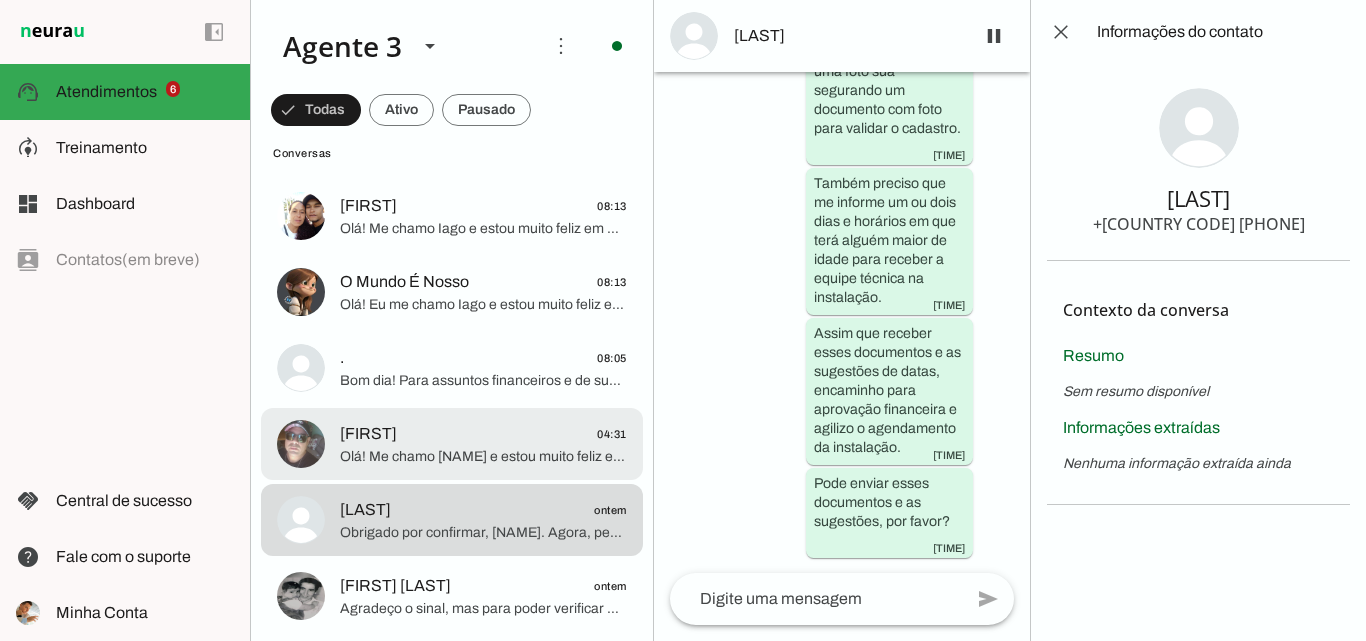 click on "[FIRST]
[TIME]" 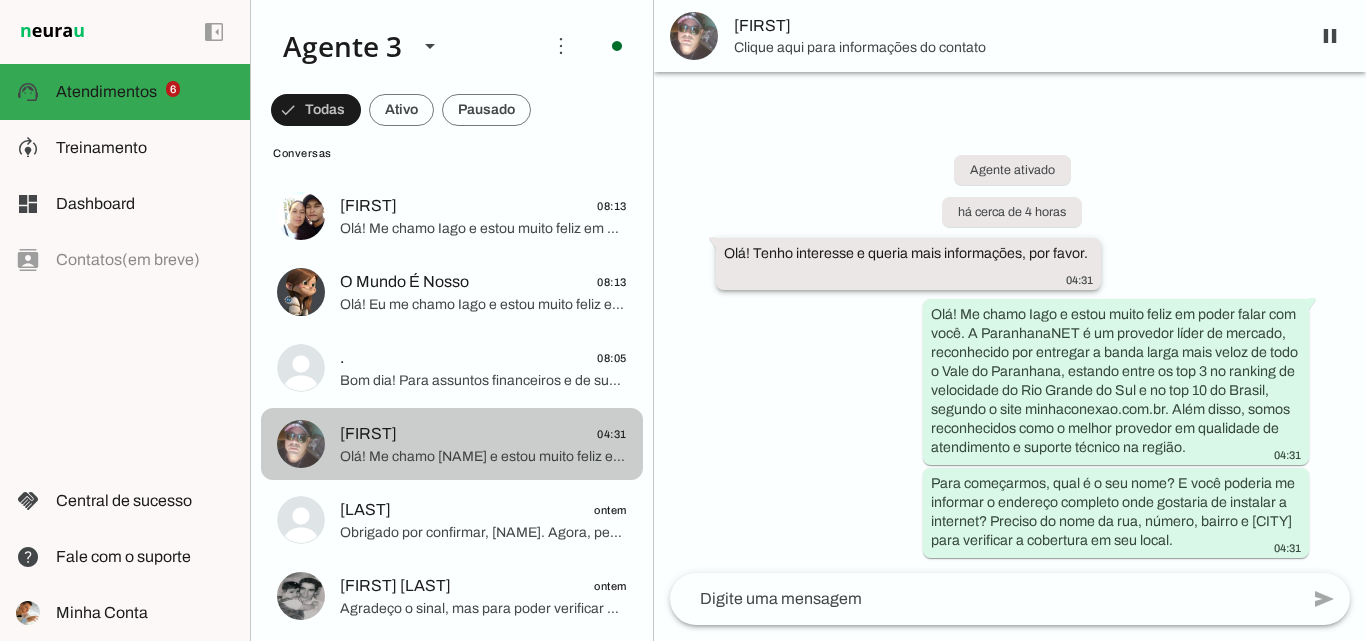 scroll, scrollTop: 0, scrollLeft: 0, axis: both 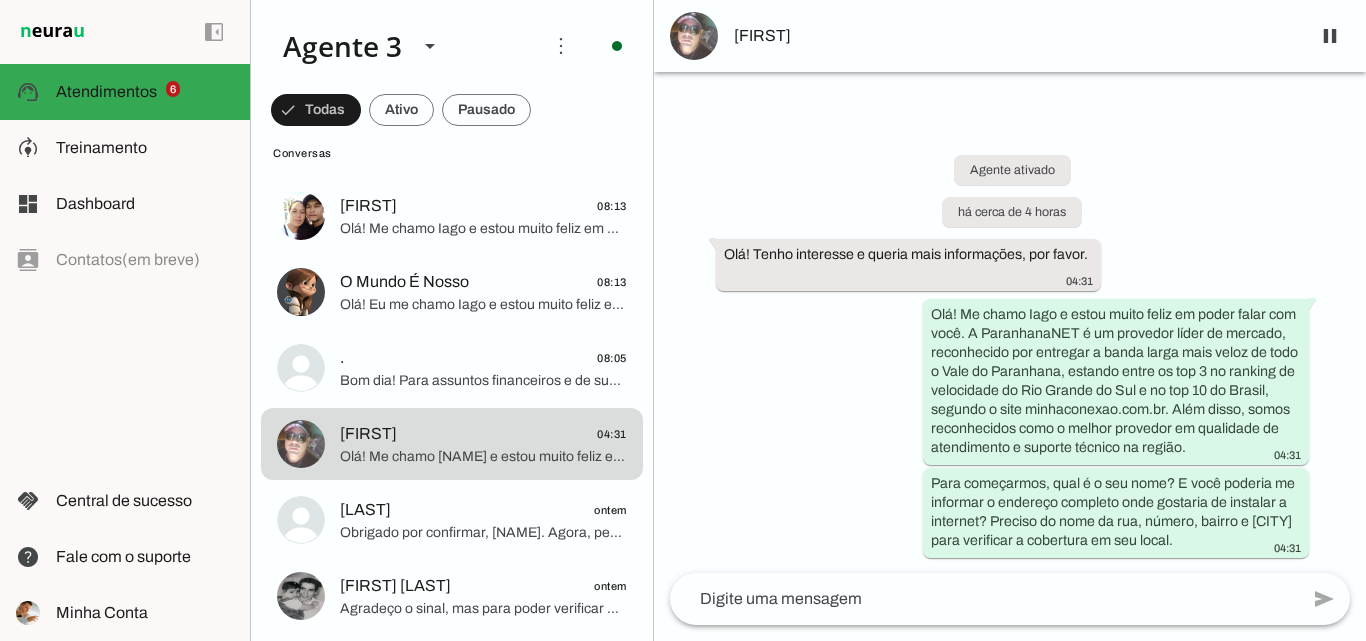 click on "[FIRST]" at bounding box center [1014, 36] 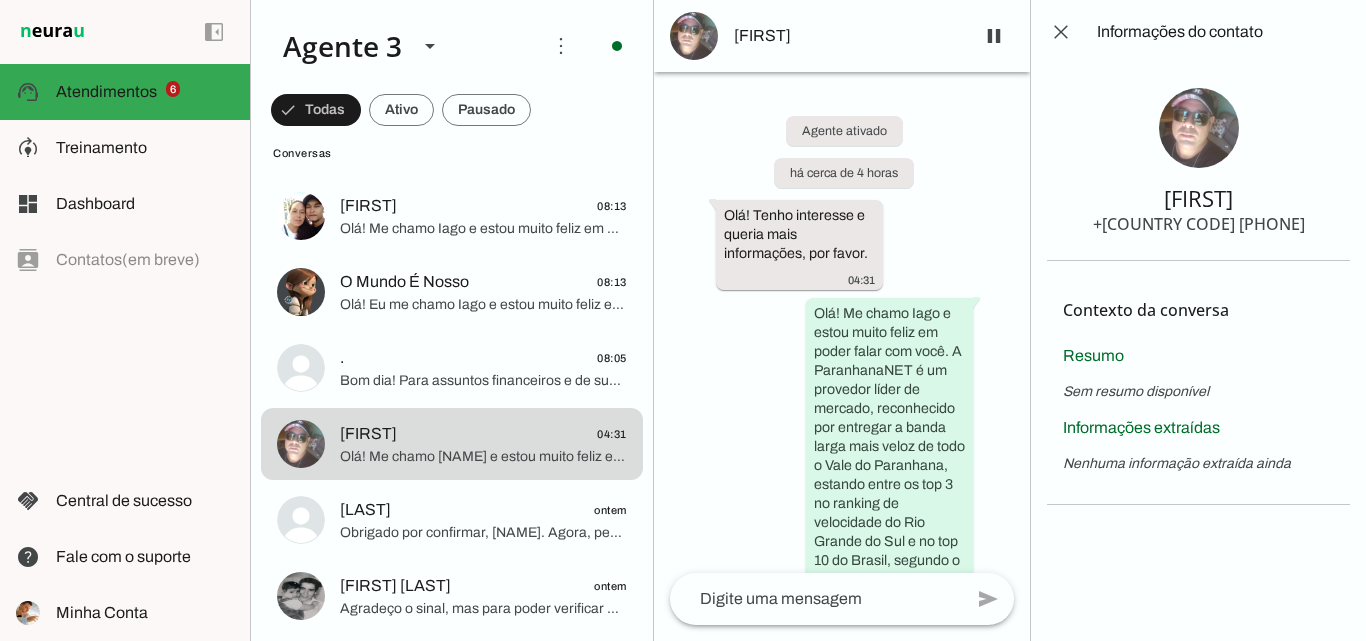 drag, startPoint x: 1172, startPoint y: 226, endPoint x: 1269, endPoint y: 227, distance: 97.00516 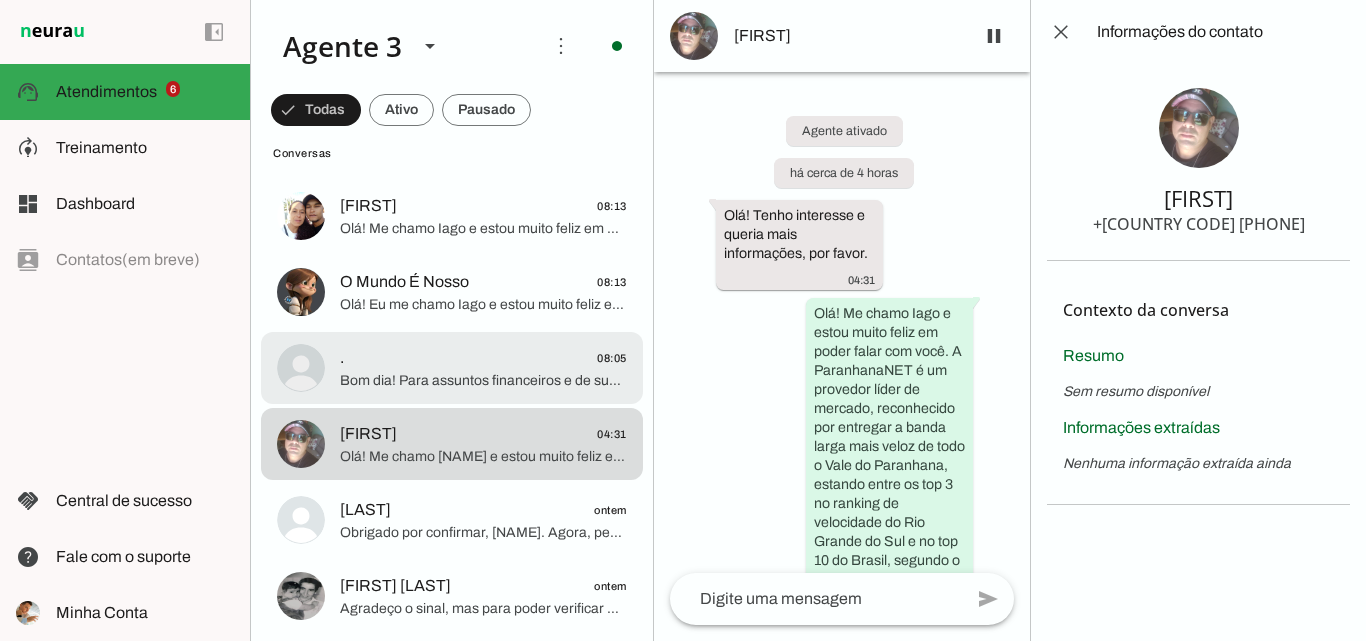 scroll, scrollTop: 500, scrollLeft: 0, axis: vertical 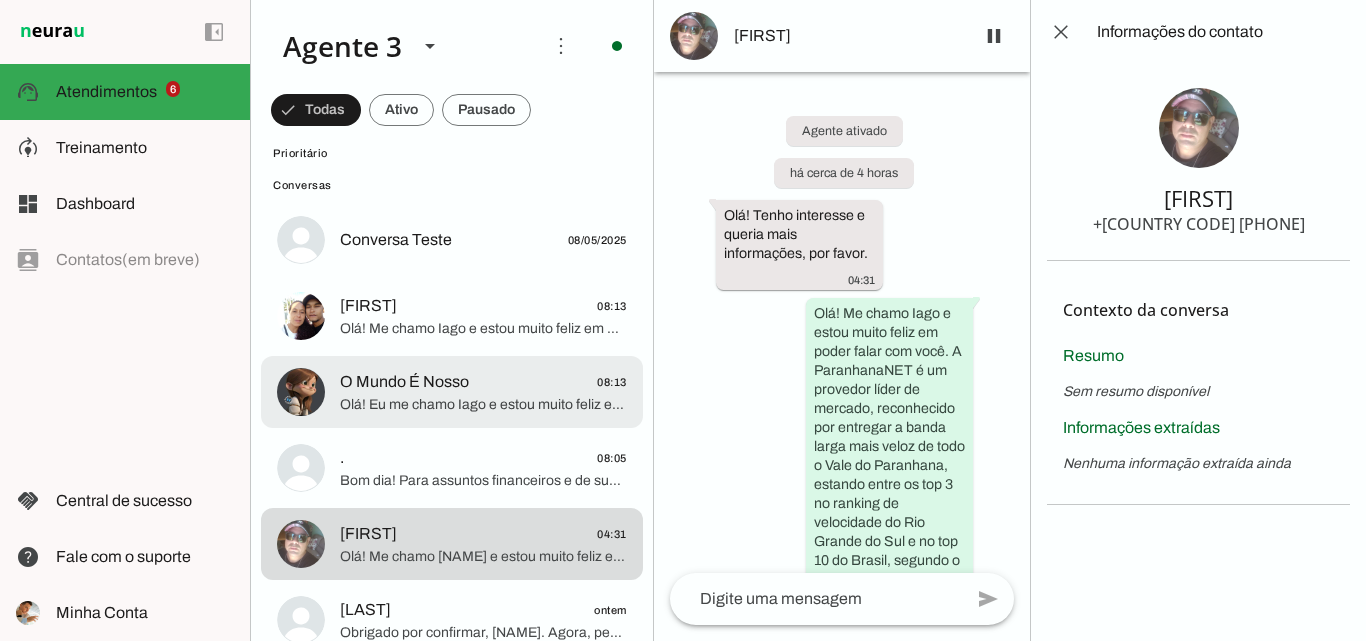 drag, startPoint x: 490, startPoint y: 386, endPoint x: 490, endPoint y: 365, distance: 21 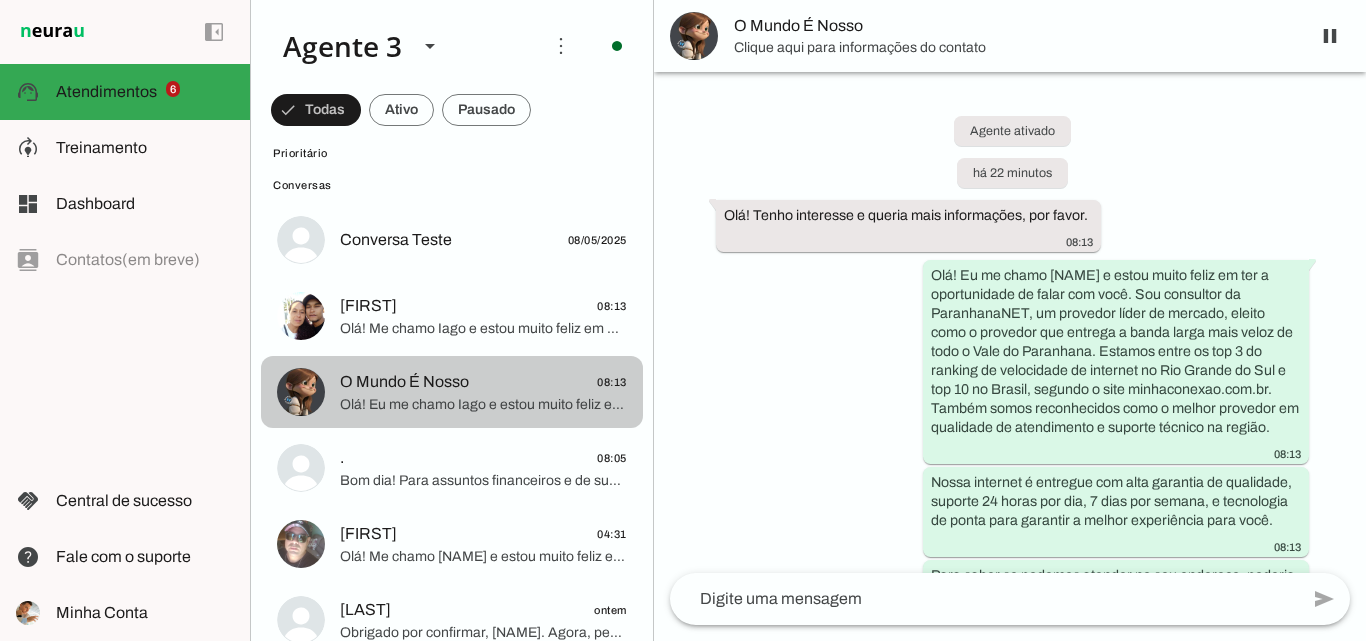 scroll, scrollTop: 111, scrollLeft: 0, axis: vertical 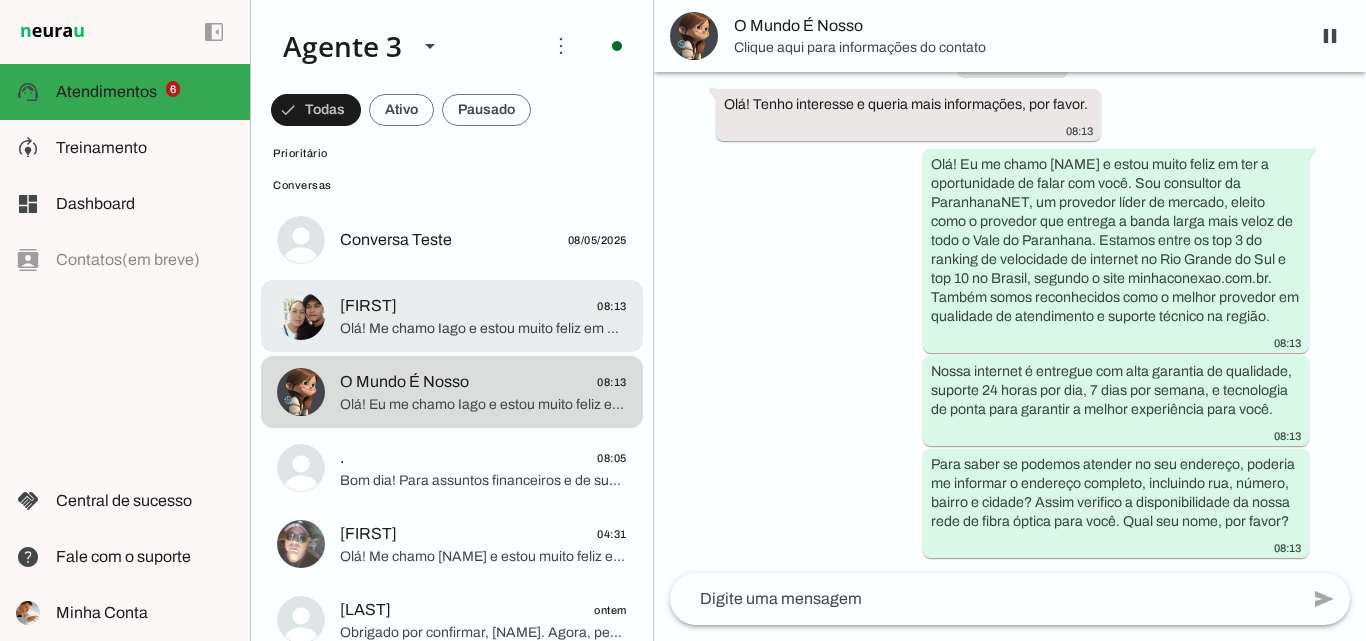 click on "Olá! Me chamo Iago e estou muito feliz em poder falar com você hoje. Sou especialista da ParanhanaNET, um provedor líder de mercado, eleito como o que entrega a banda larga mais veloz de todo o Vale do Paranhana. Estamos no top 3 em velocidade no Rio Grande do Sul e no top 10 do Brasil, segundo o site minhaconexao.com.br, além de sermos reconhecidos como o melhor provedor em qualidade de atendimento e suporte técnico na nossa região.
Para que eu possa verificar a viabilidade do serviço para você, poderia me informar seu nome e o endereço completo onde deseja a instalação? Preciso do nome da rua, número, bairro e cidade, por favor." 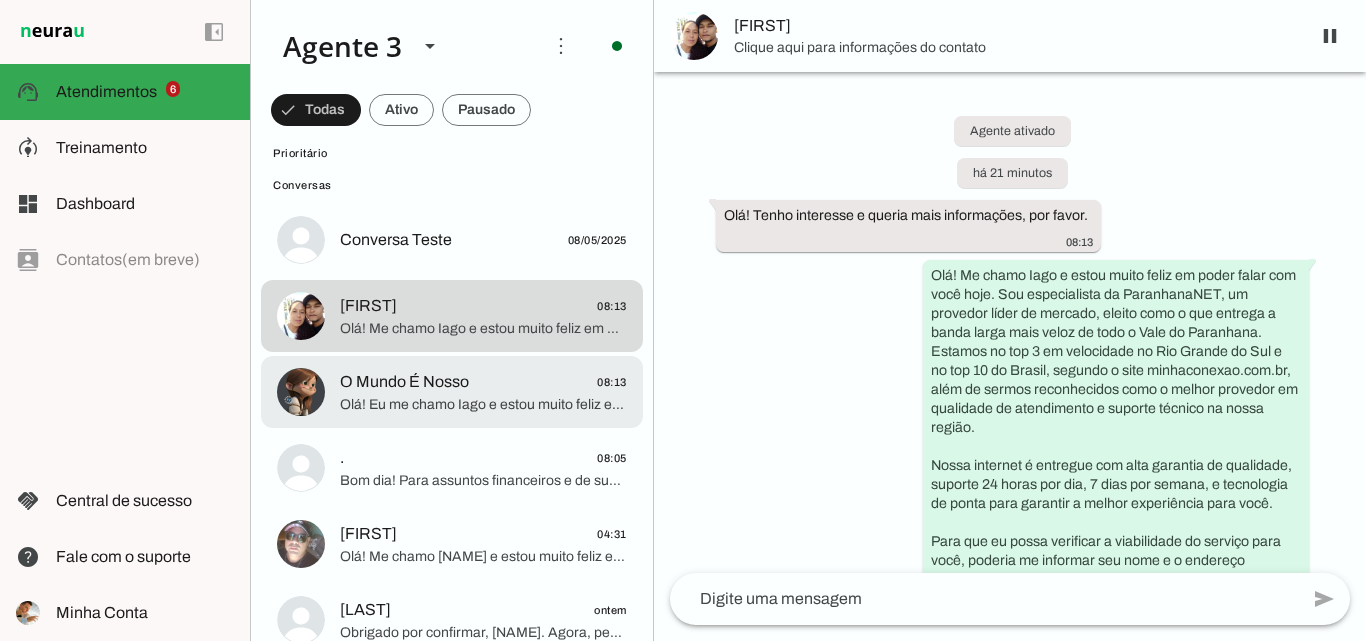 click on "O Mundo É Nosso
[TIME]" 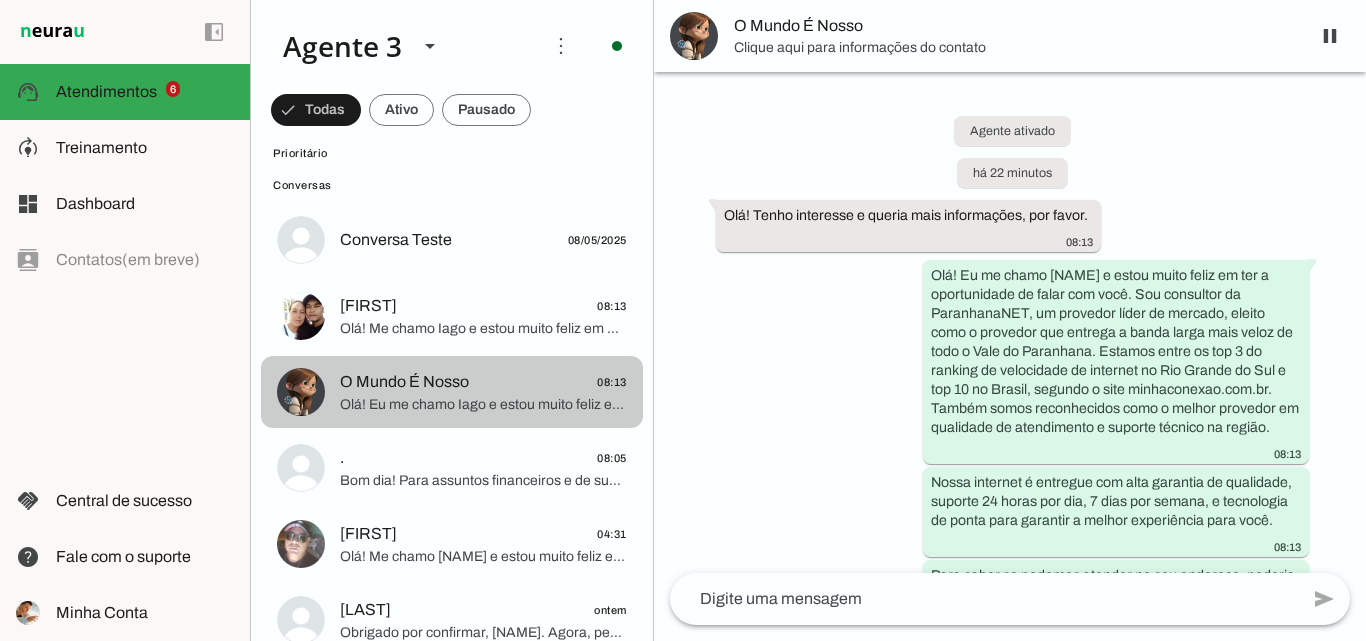 scroll, scrollTop: 111, scrollLeft: 0, axis: vertical 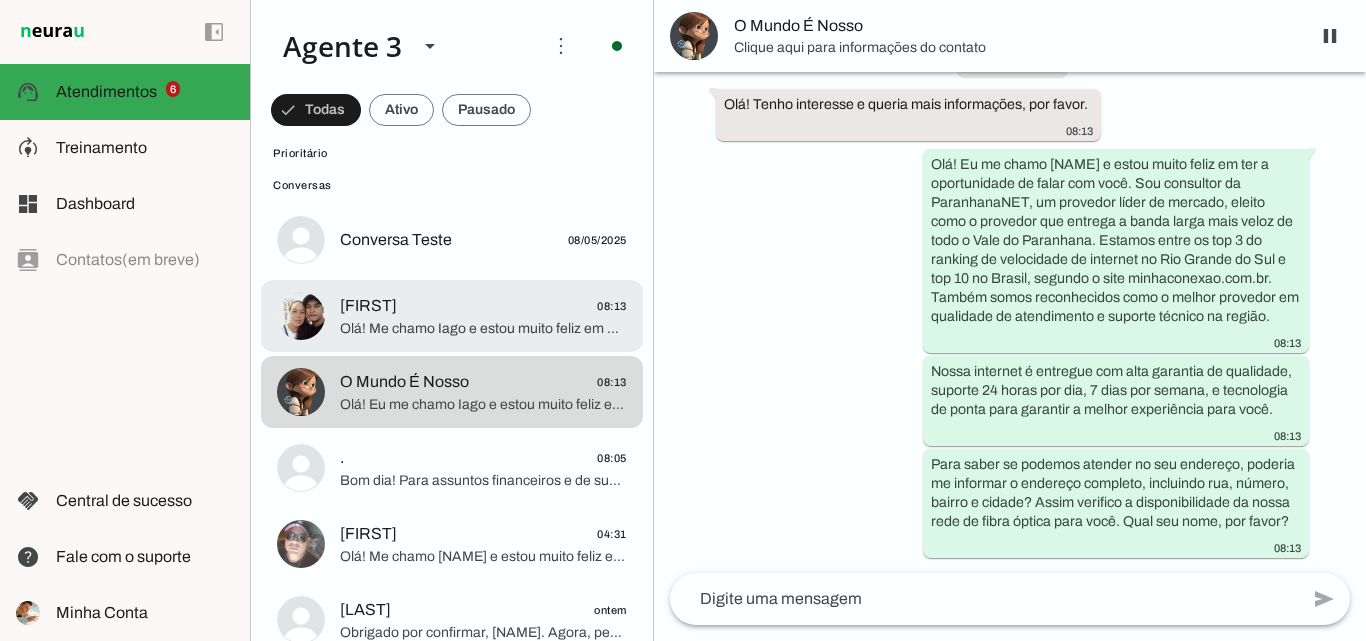 click on "[FIRST]
[TIME]" 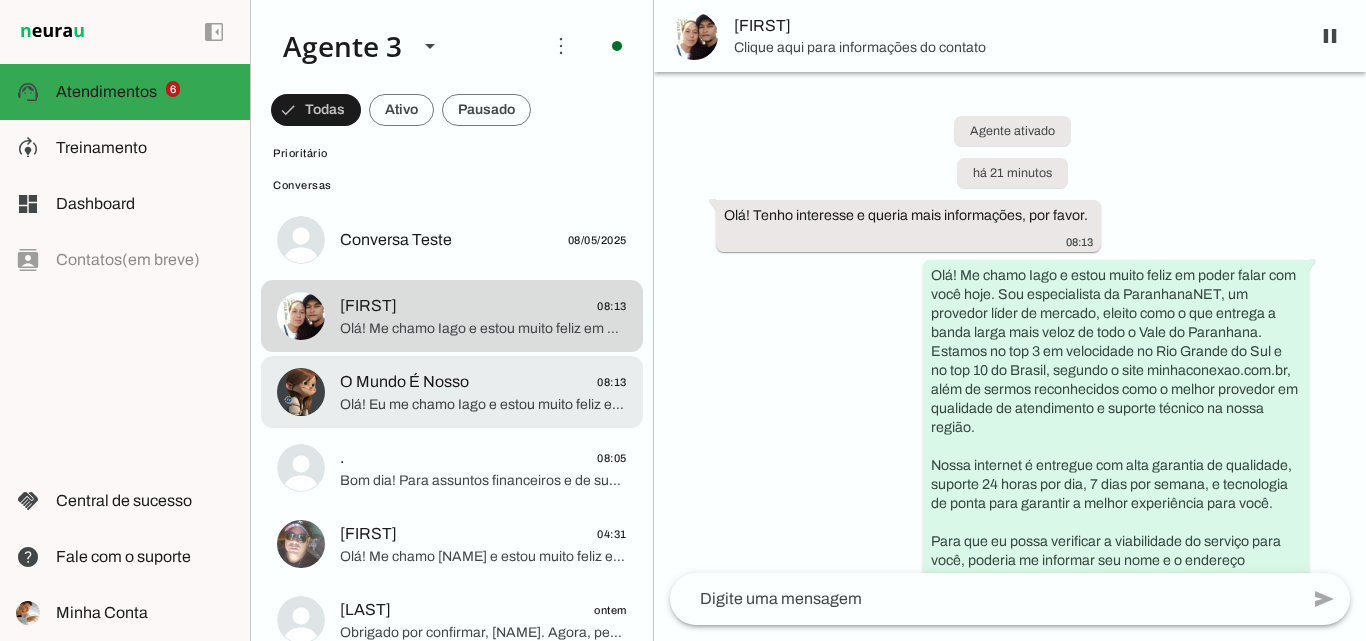 click on "Olá! Eu me chamo Iago e estou muito feliz em ter a oportunidade de falar com você. Sou consultor da ParanhanaNET, um provedor líder de mercado, eleito como o provedor que entrega a banda larga mais veloz de todo o Vale do Paranhana. Estamos entre os top 3 do ranking de velocidade de internet no Rio Grande do Sul e top 10 no Brasil, segundo o site minhaconexao.com.br. Também somos reconhecidos como o melhor provedor em qualidade de atendimento e suporte técnico na região.
Nossa internet é entregue com alta garantia de qualidade, suporte 24 horas por dia, 7 dias por semana, e tecnologia de ponta para garantir a melhor experiência para você.
Para saber se podemos atender no seu endereço, poderia me informar o endereço completo, incluindo rua, número, bairro e cidade? Qual seu nome, por favor?" 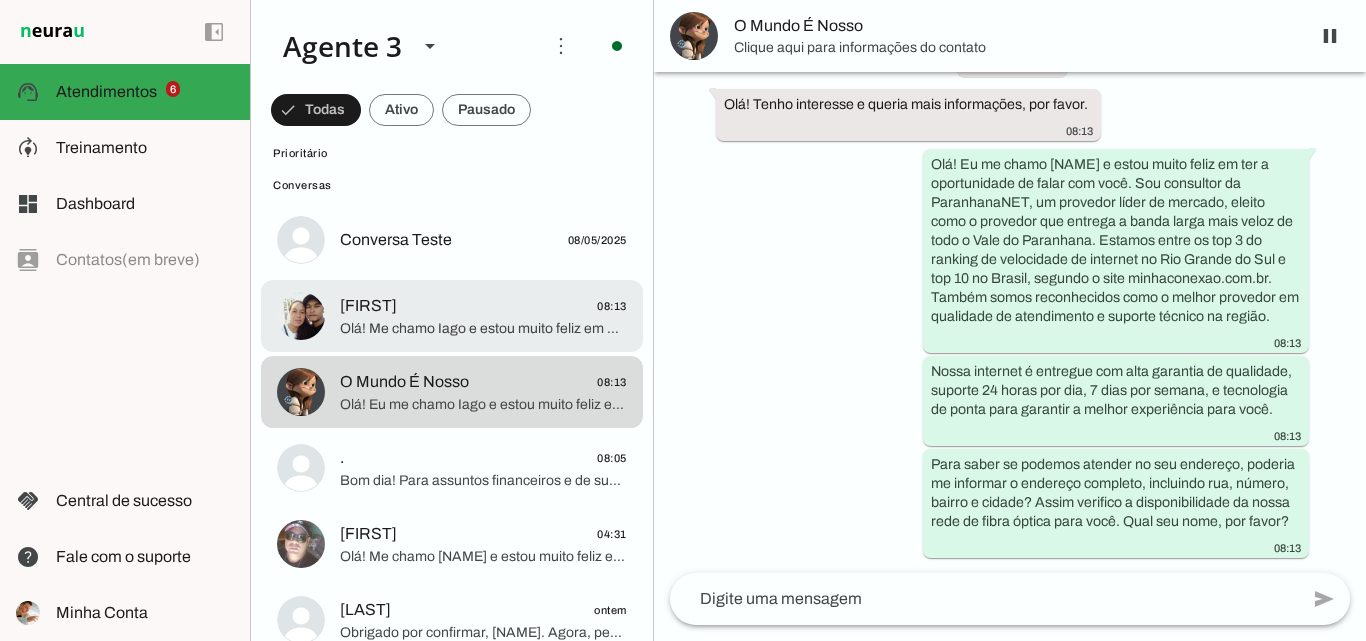 click on "[FIRST]
[TIME]" 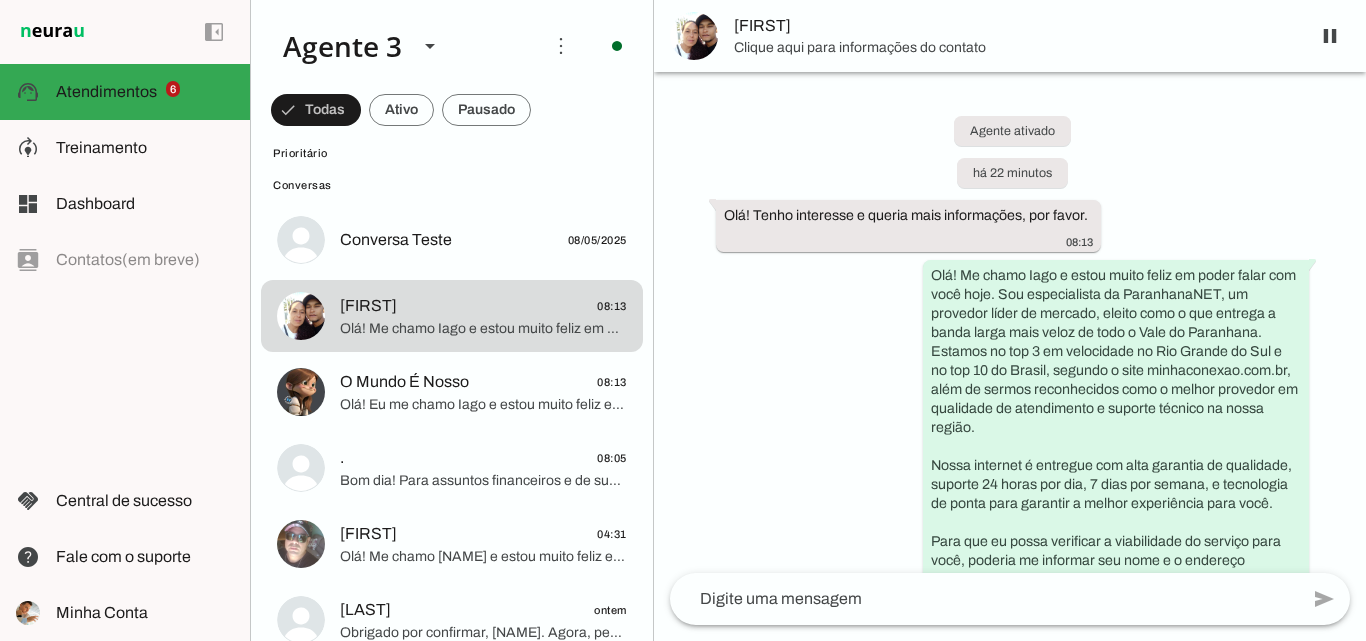 click on "[FIRST]" at bounding box center [1014, 26] 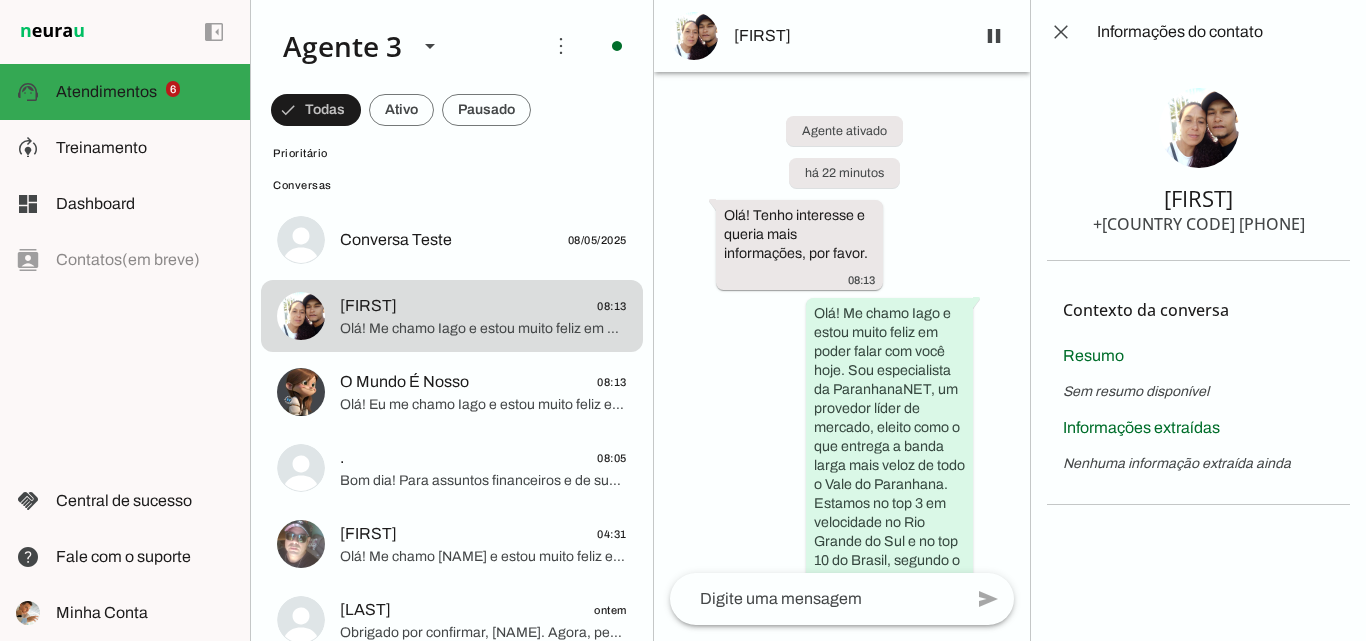 drag, startPoint x: 1170, startPoint y: 222, endPoint x: 1267, endPoint y: 222, distance: 97 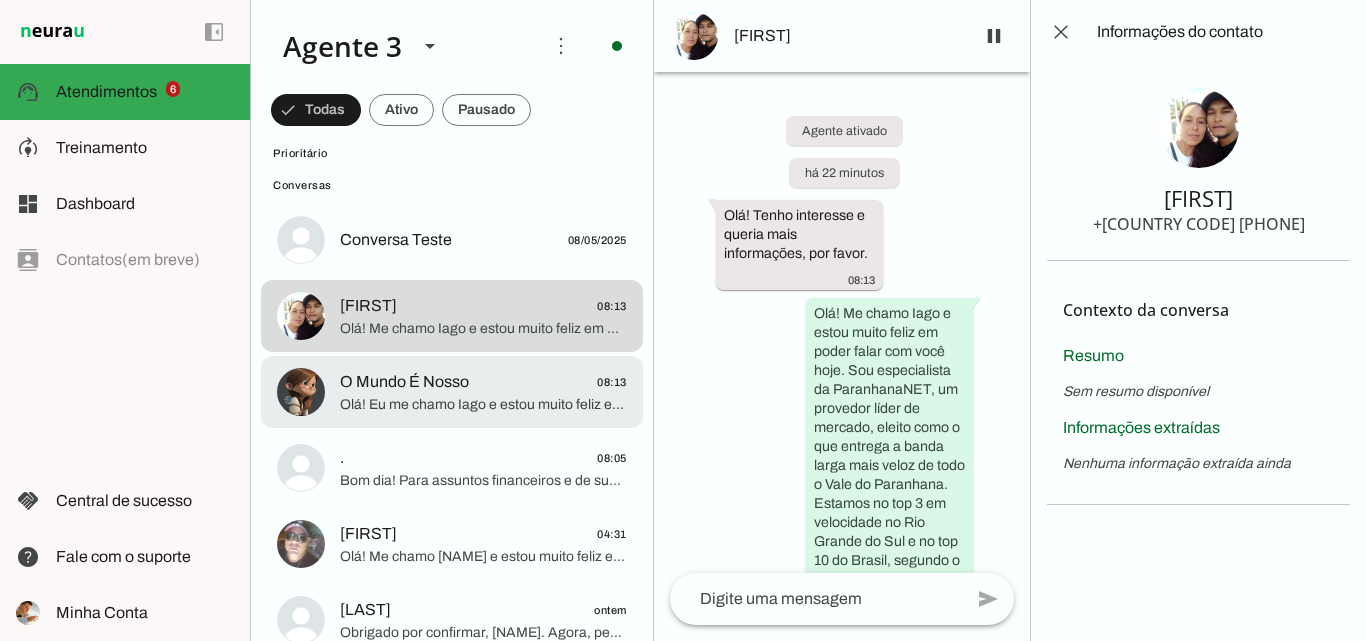 click on "O Mundo É Nosso" 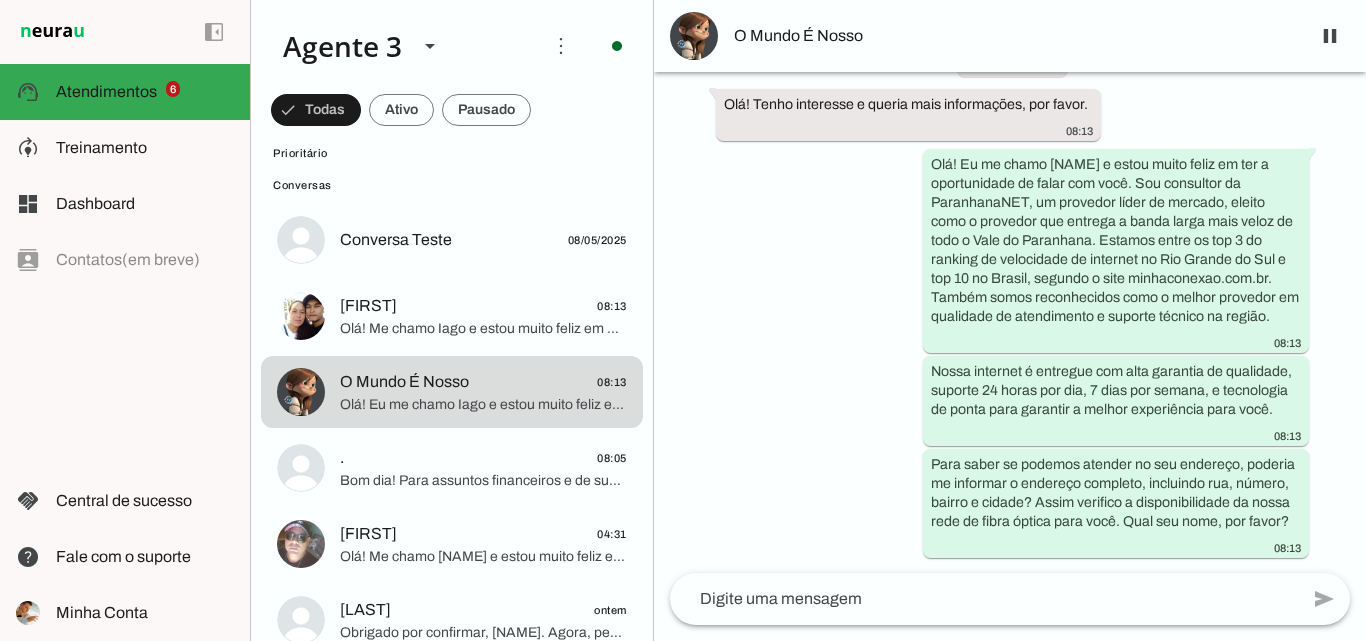 click on "O Mundo É Nosso" at bounding box center [1014, 36] 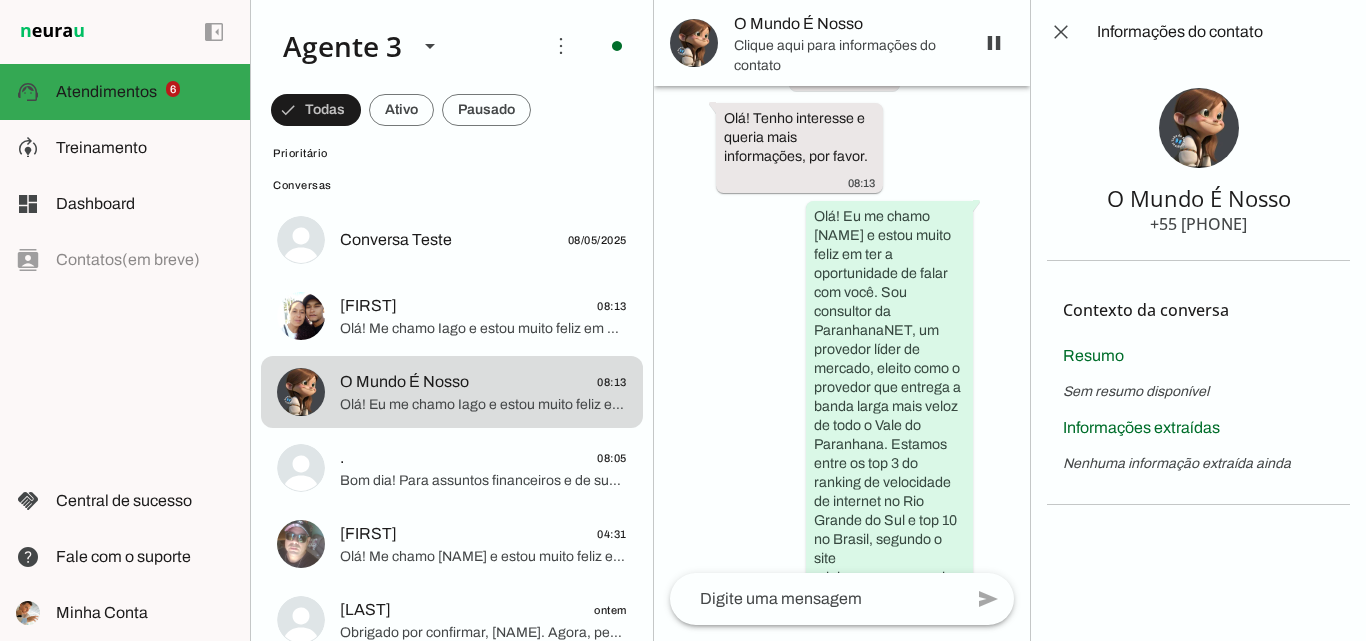 scroll, scrollTop: 700, scrollLeft: 0, axis: vertical 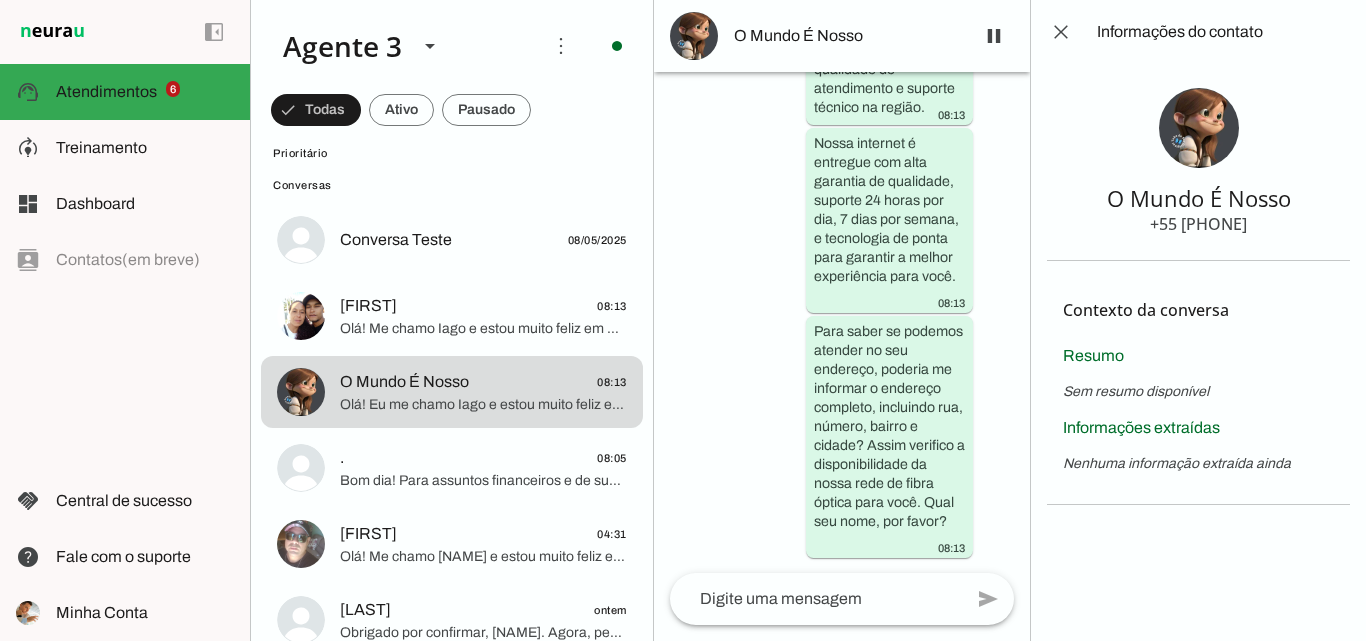 drag, startPoint x: 1175, startPoint y: 223, endPoint x: 1225, endPoint y: 223, distance: 50 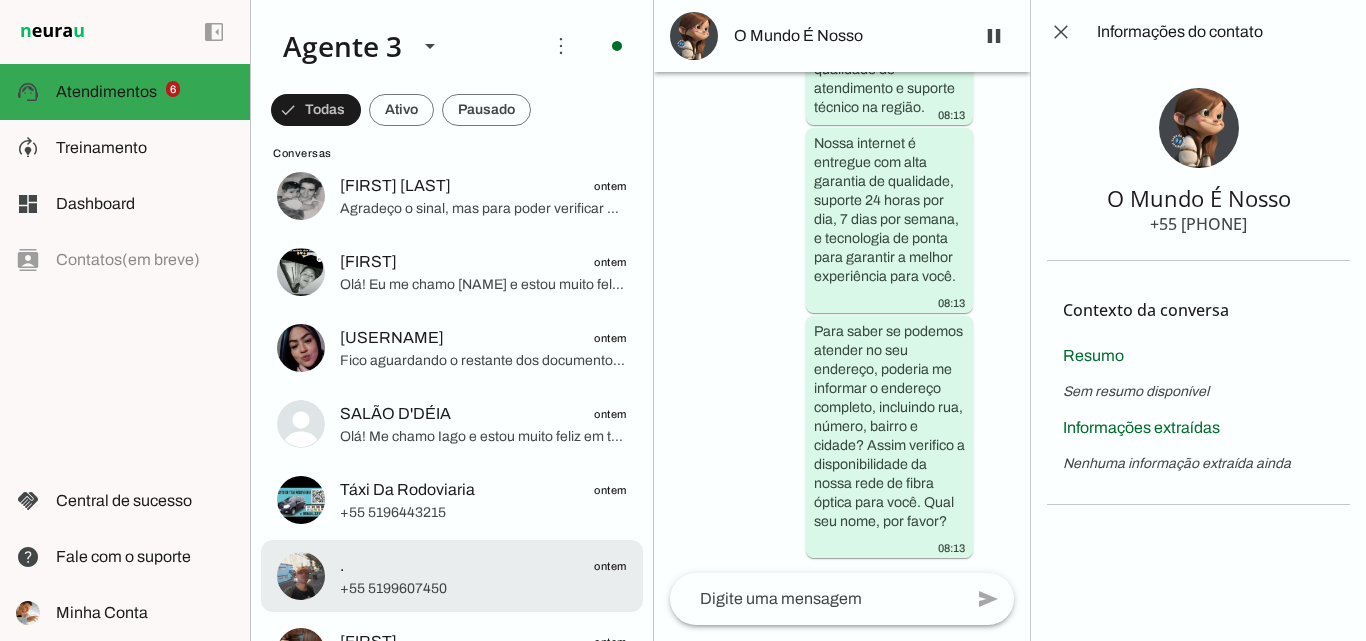 scroll, scrollTop: 1300, scrollLeft: 0, axis: vertical 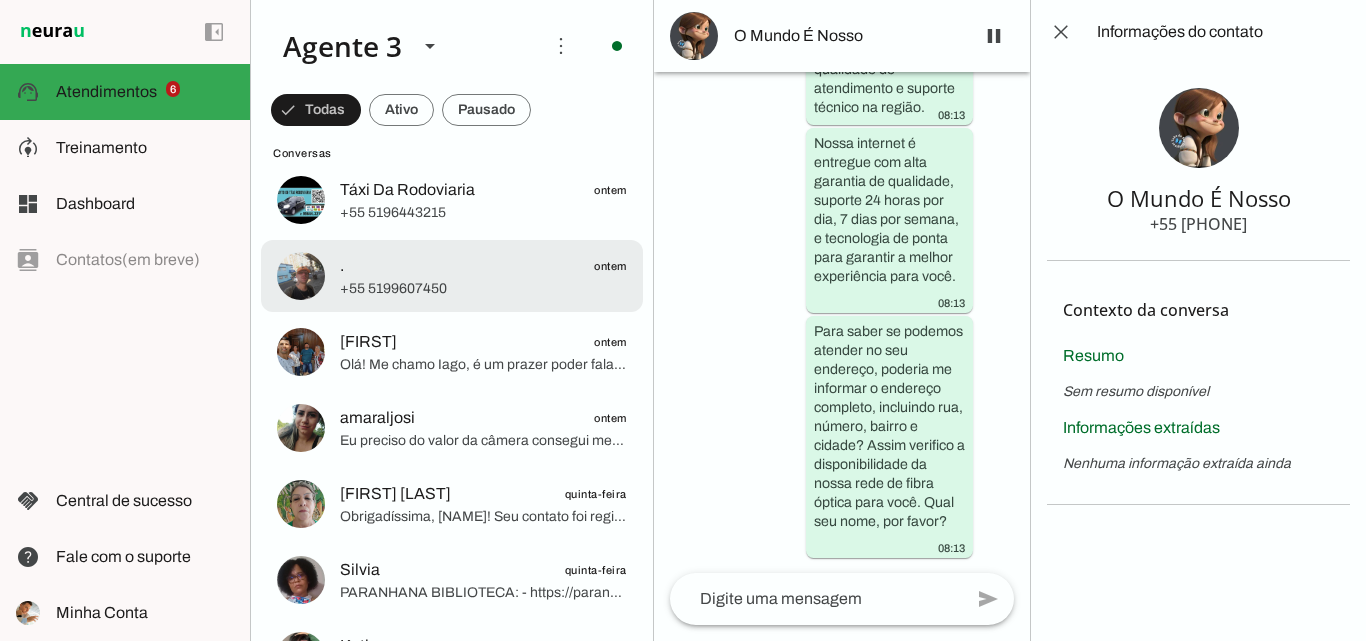 click on "+55 5199607450" 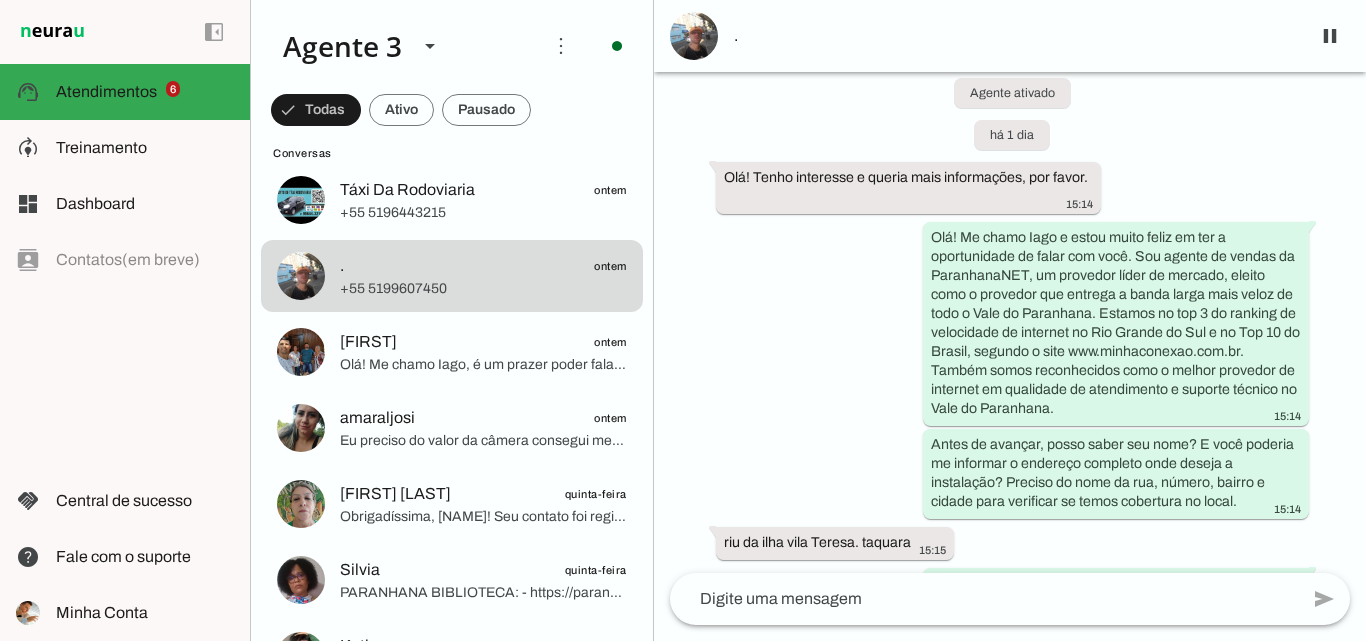 scroll, scrollTop: 0, scrollLeft: 0, axis: both 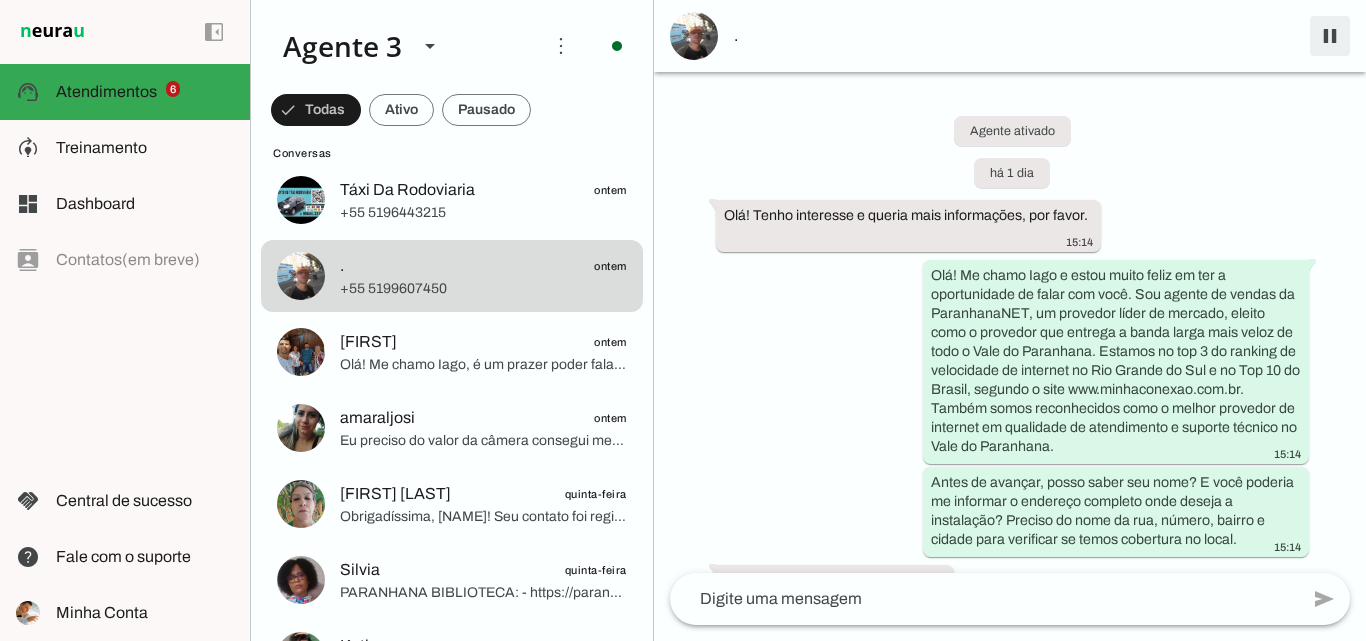 click at bounding box center (1330, 36) 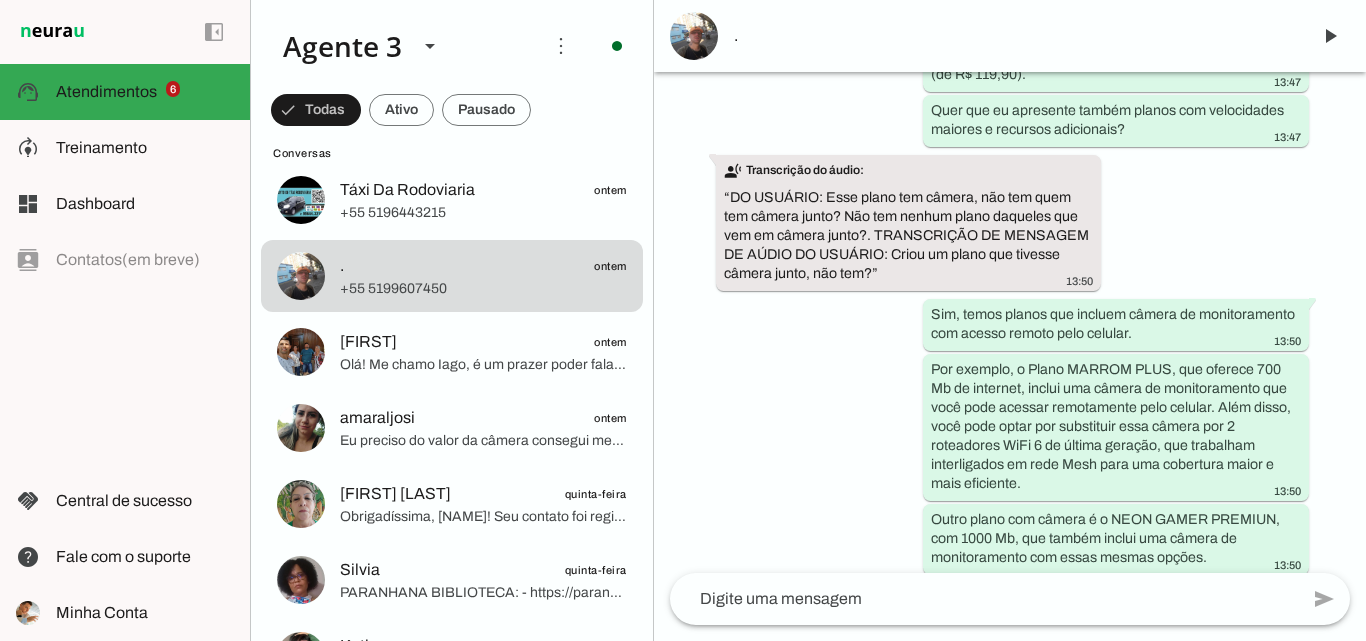 scroll, scrollTop: 3523, scrollLeft: 0, axis: vertical 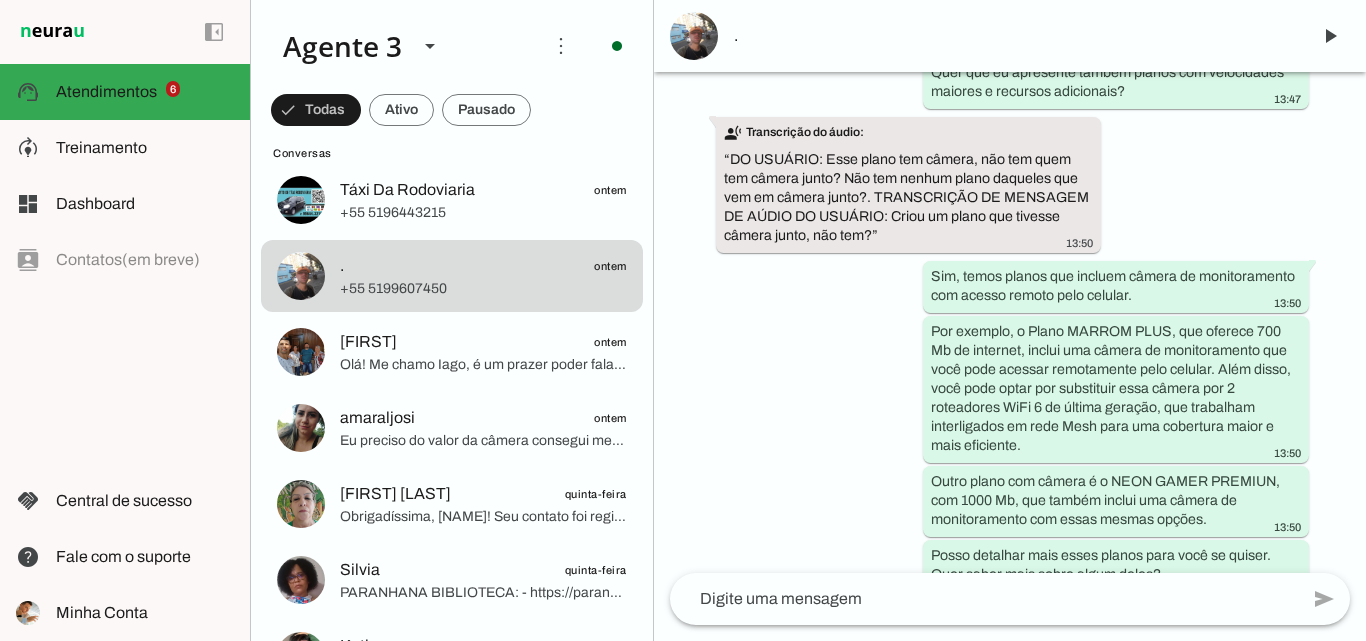 click on "." at bounding box center (1014, 36) 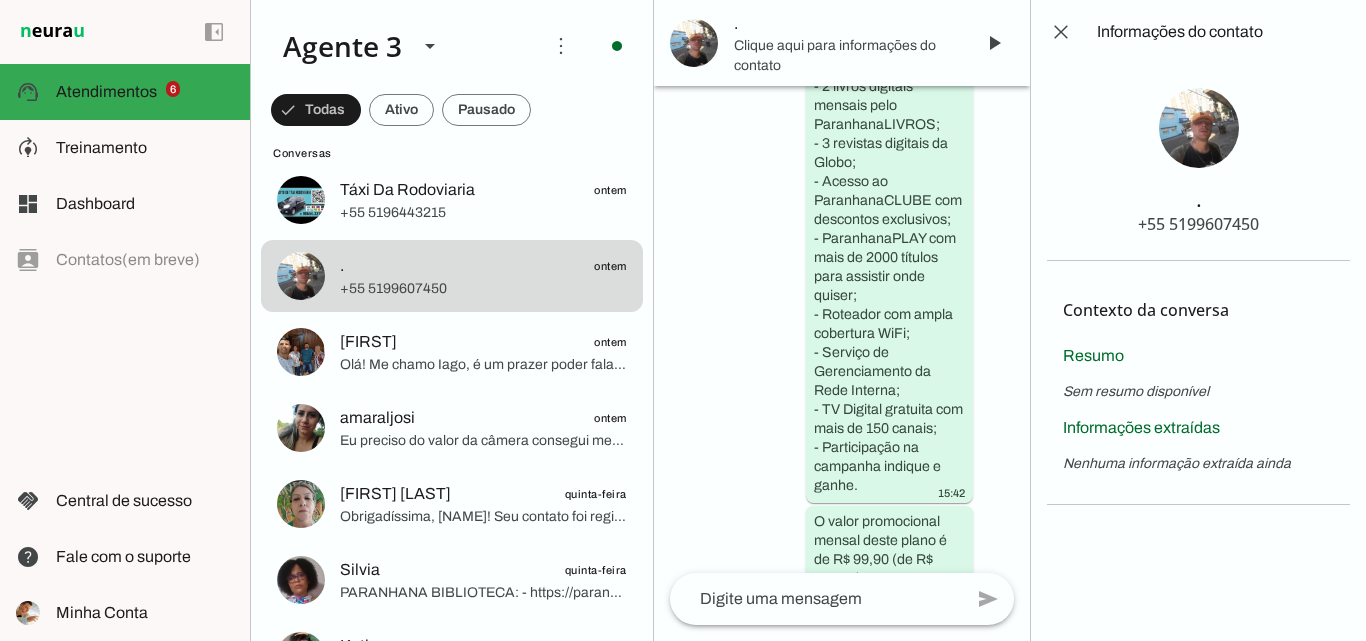 scroll, scrollTop: 9394, scrollLeft: 0, axis: vertical 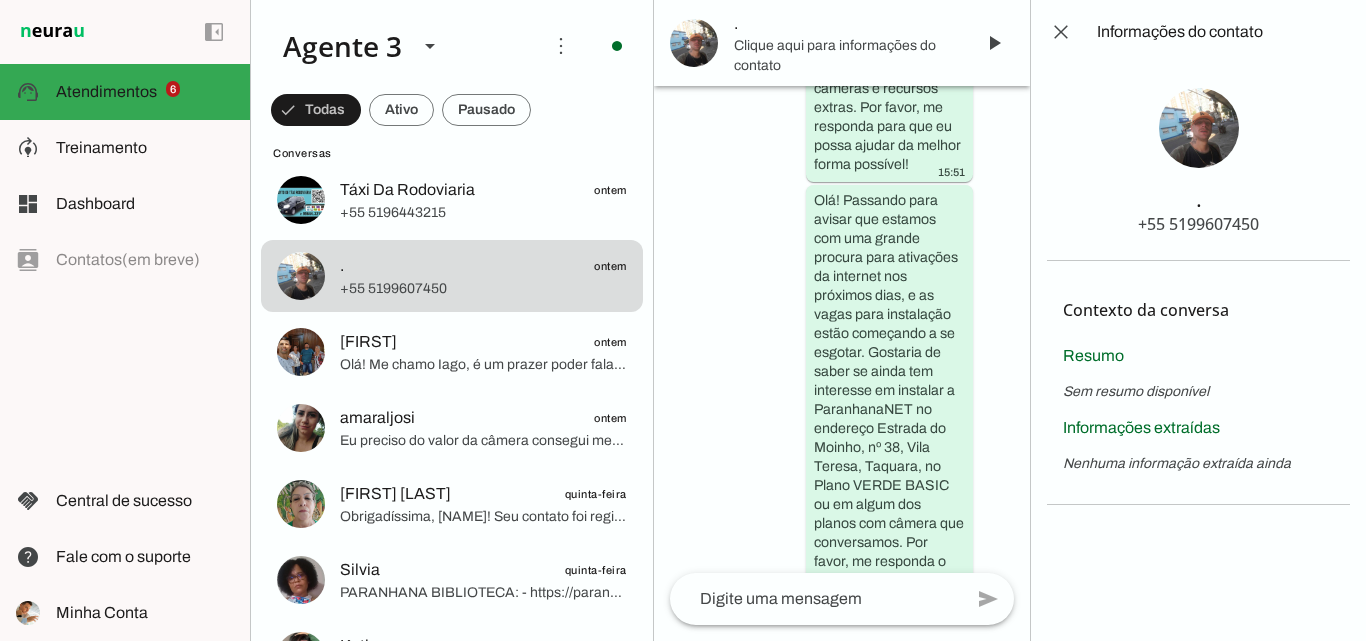 type 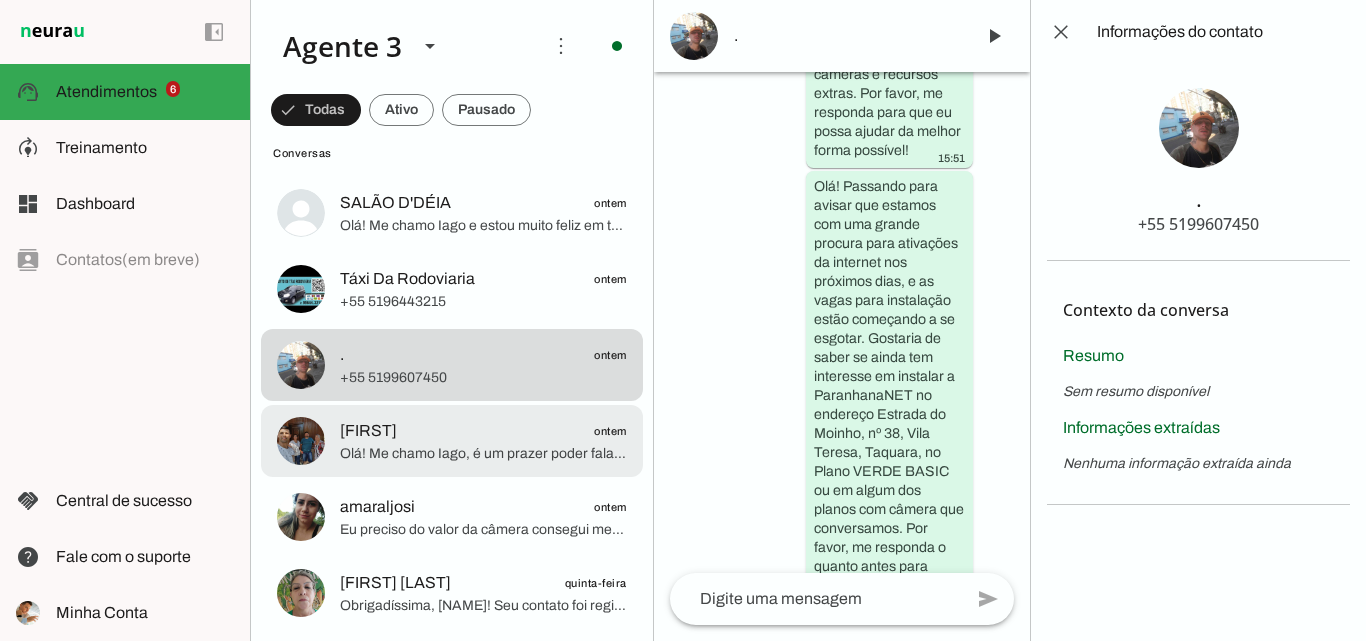 scroll, scrollTop: 1200, scrollLeft: 0, axis: vertical 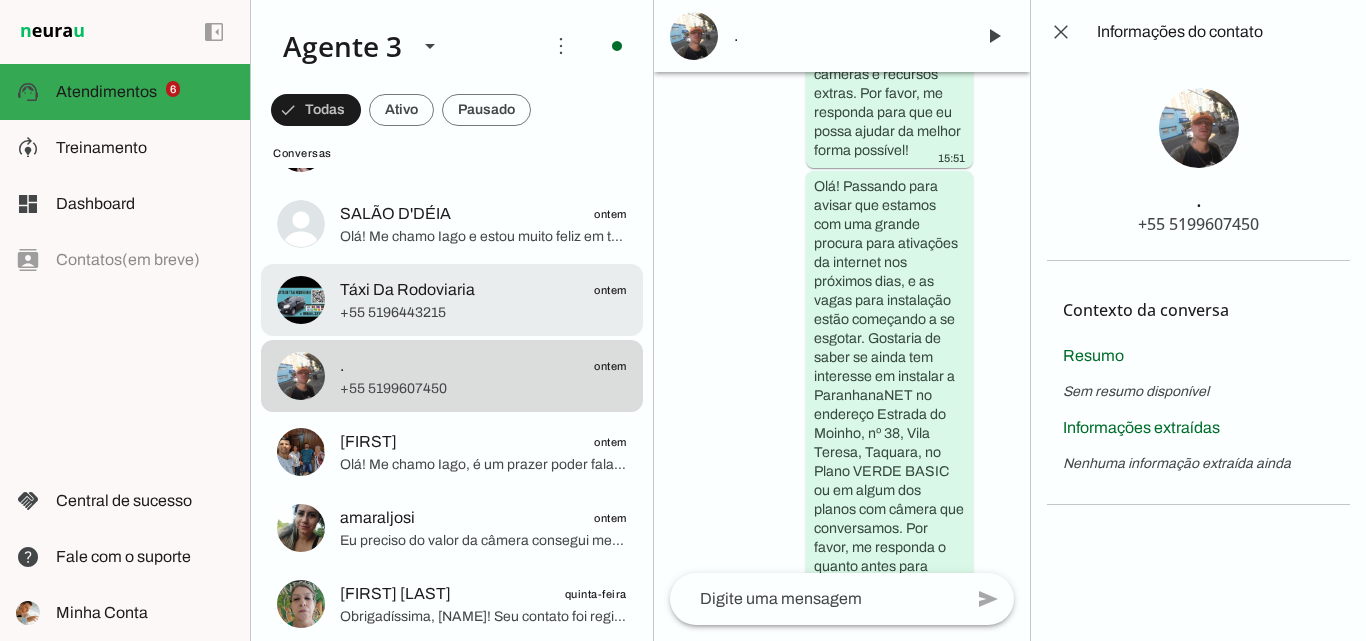 click on "+55 5196443215" 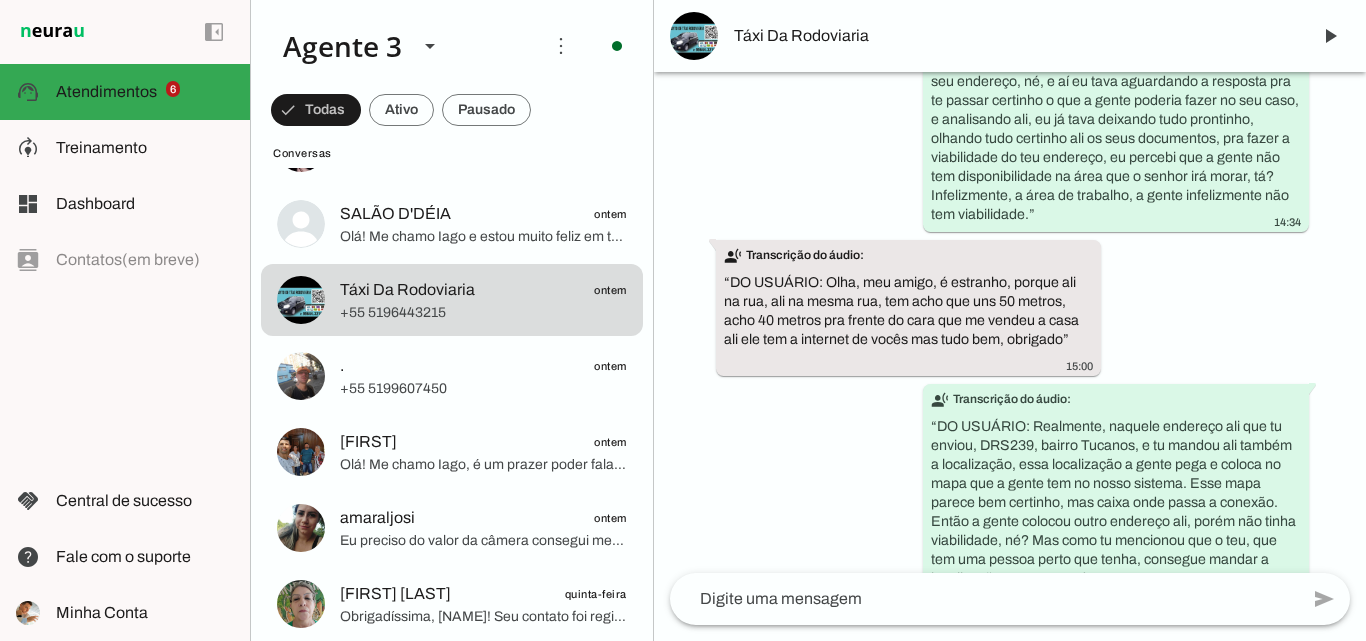 scroll, scrollTop: 10695, scrollLeft: 0, axis: vertical 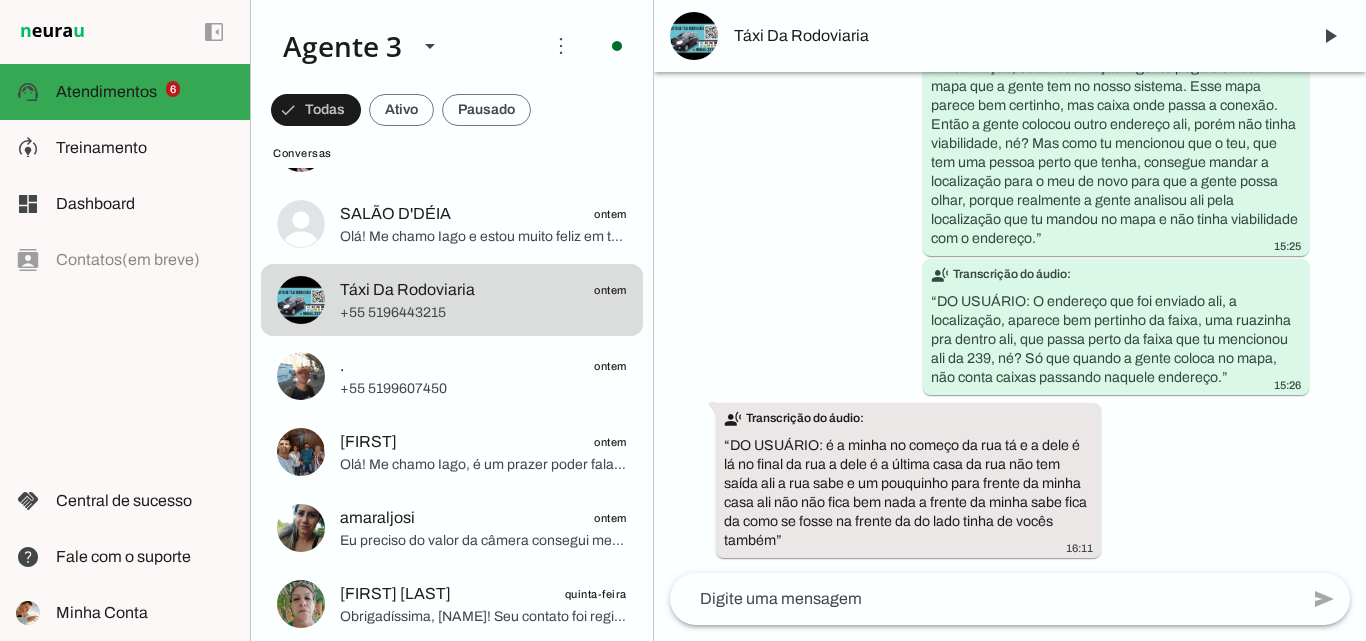 click on "Táxi Da Rodoviaria" at bounding box center (1010, 36) 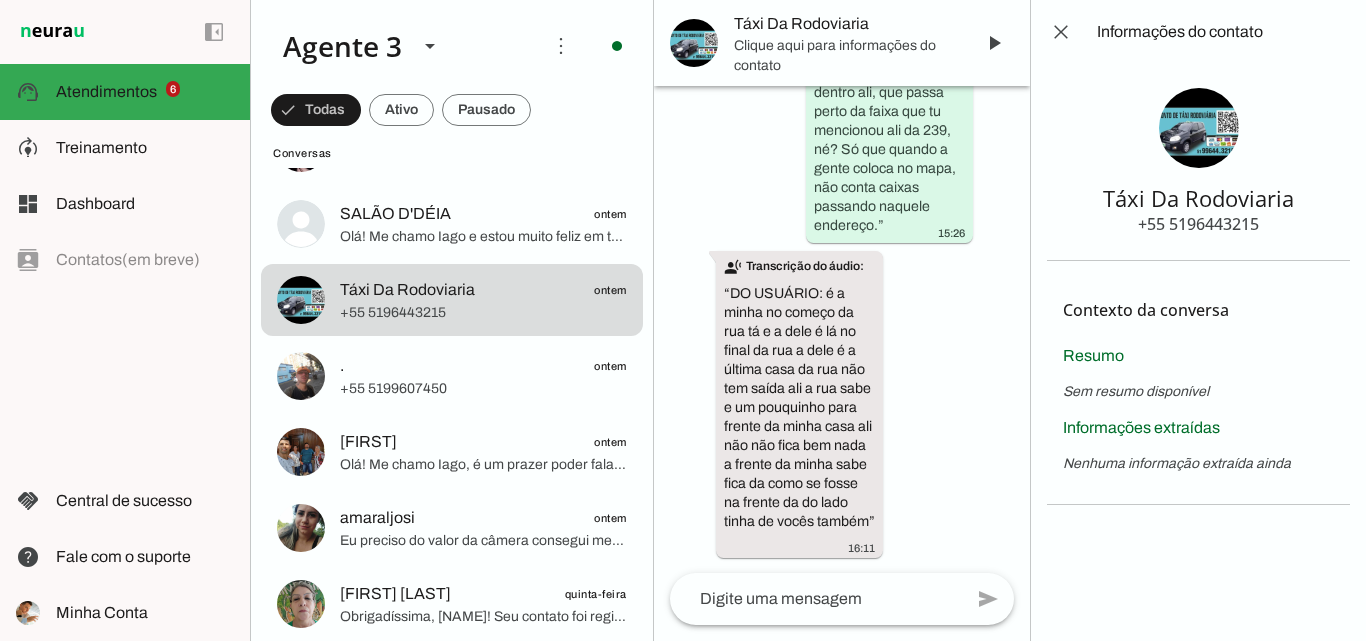 scroll, scrollTop: 22320, scrollLeft: 0, axis: vertical 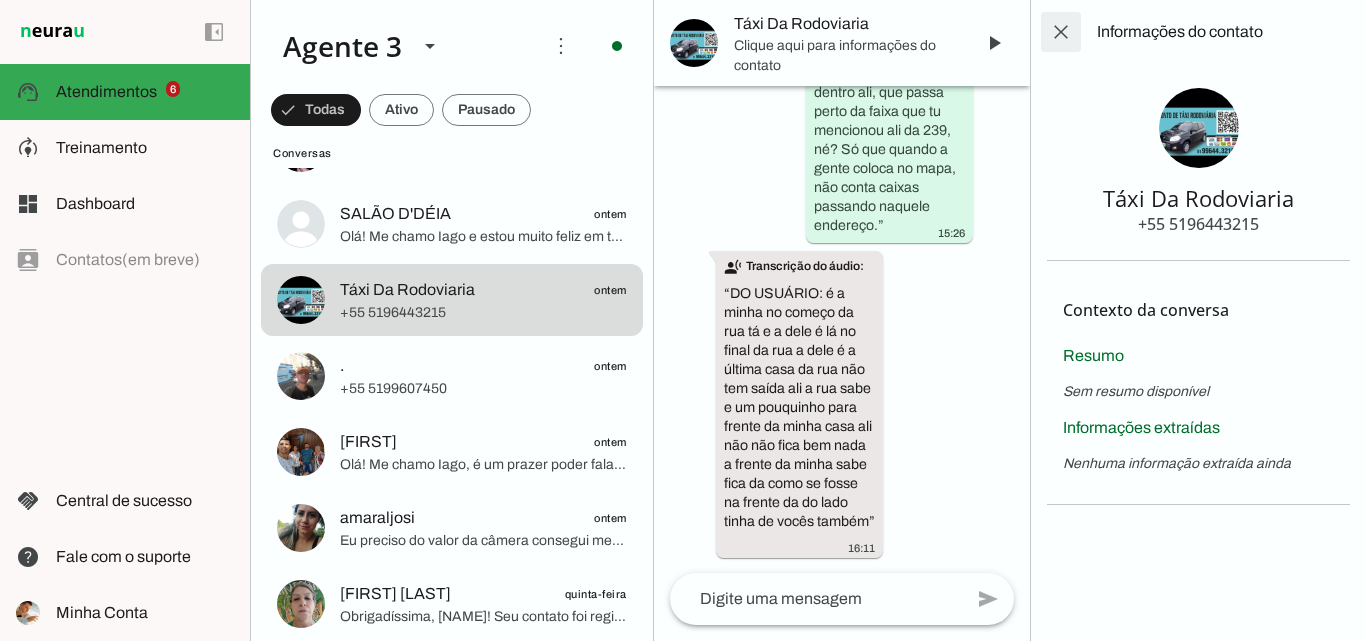 click at bounding box center (1061, 32) 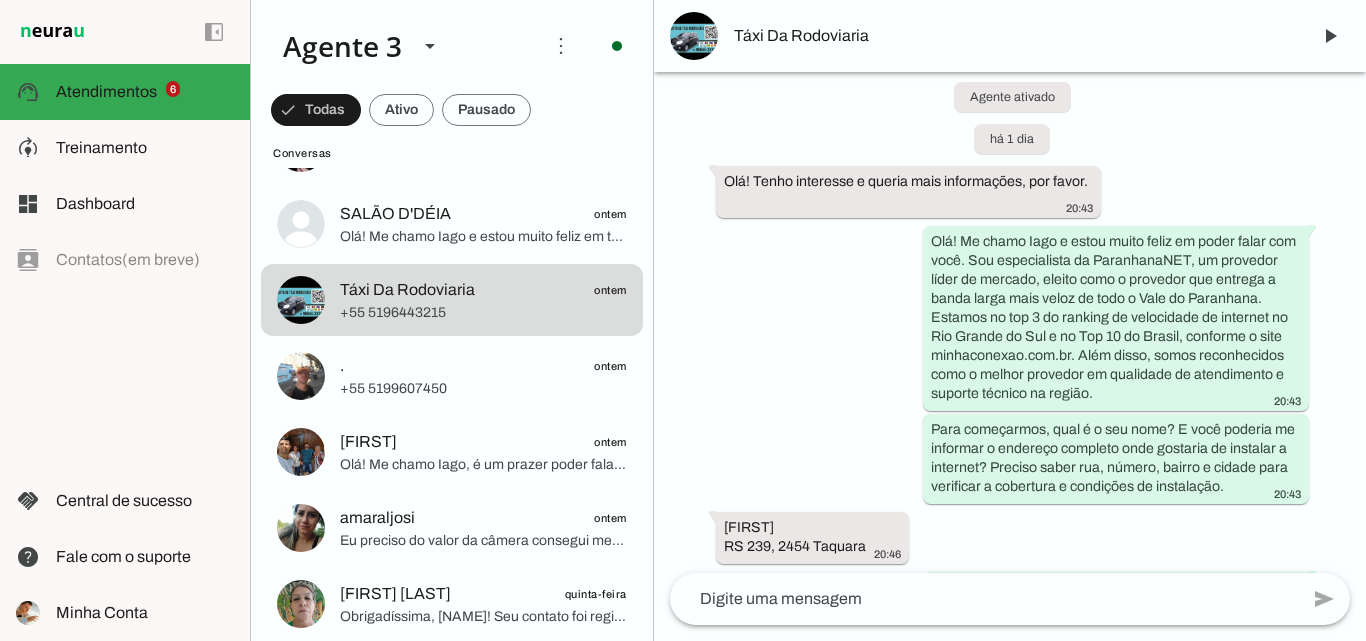 scroll, scrollTop: 0, scrollLeft: 0, axis: both 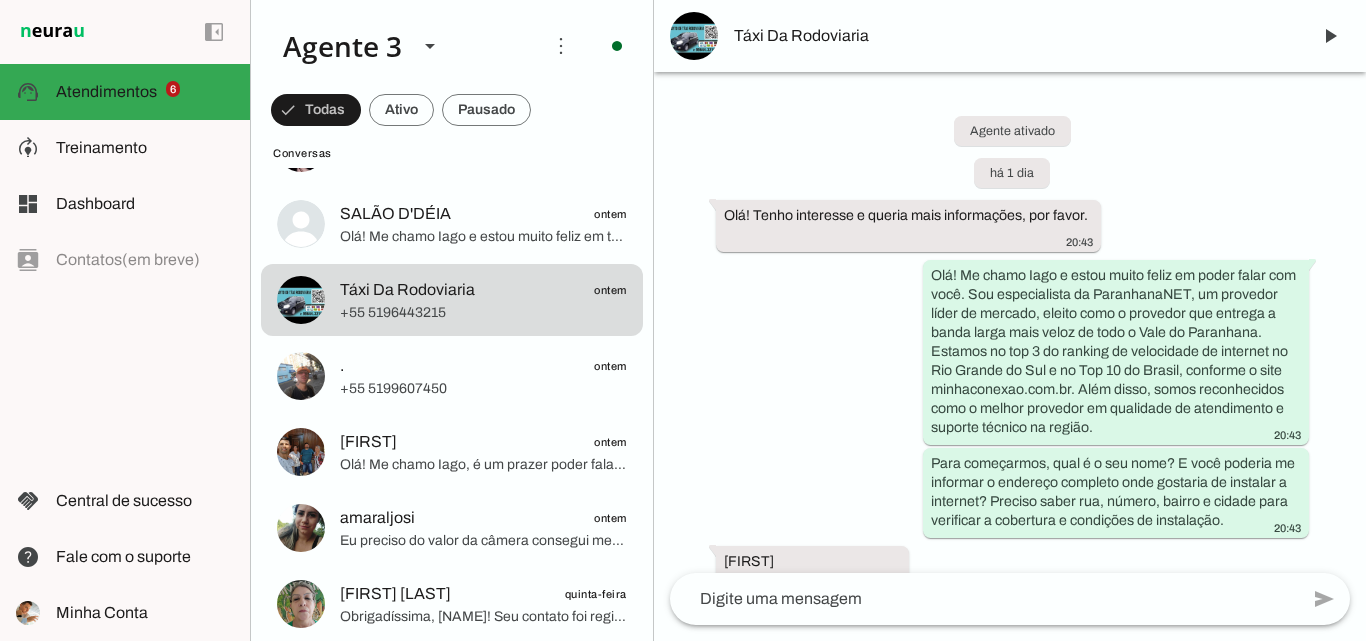 click on "Táxi Da Rodoviaria" at bounding box center [1014, 36] 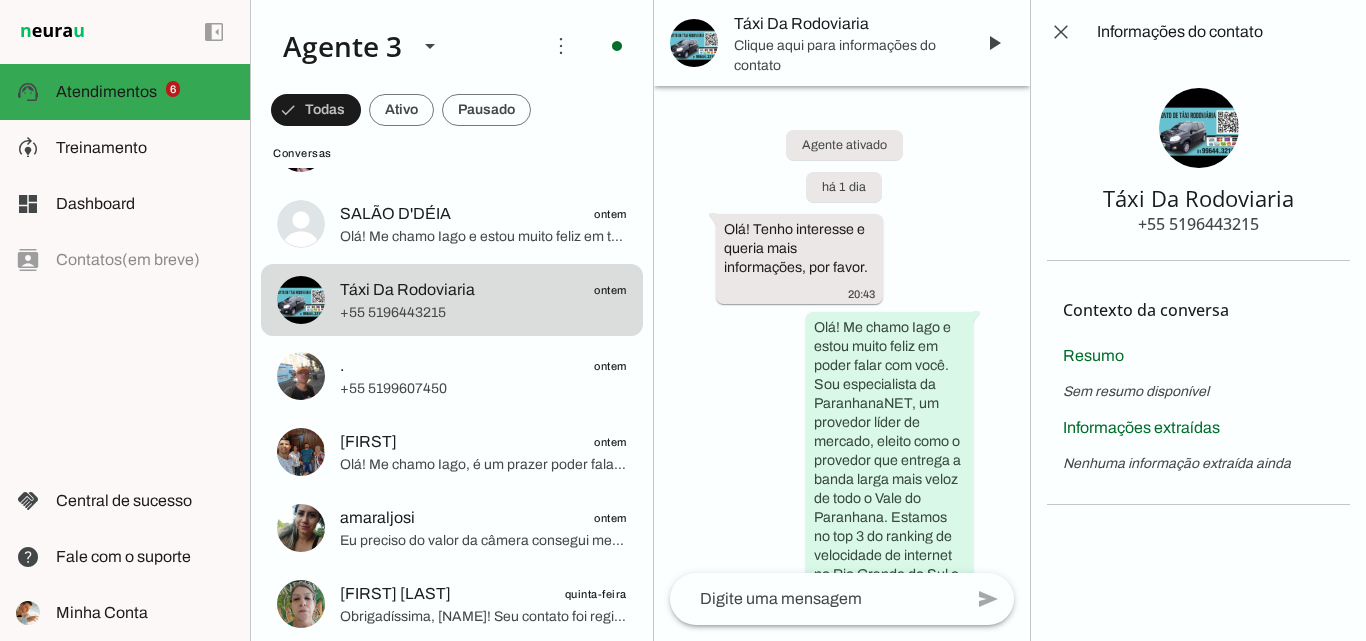type 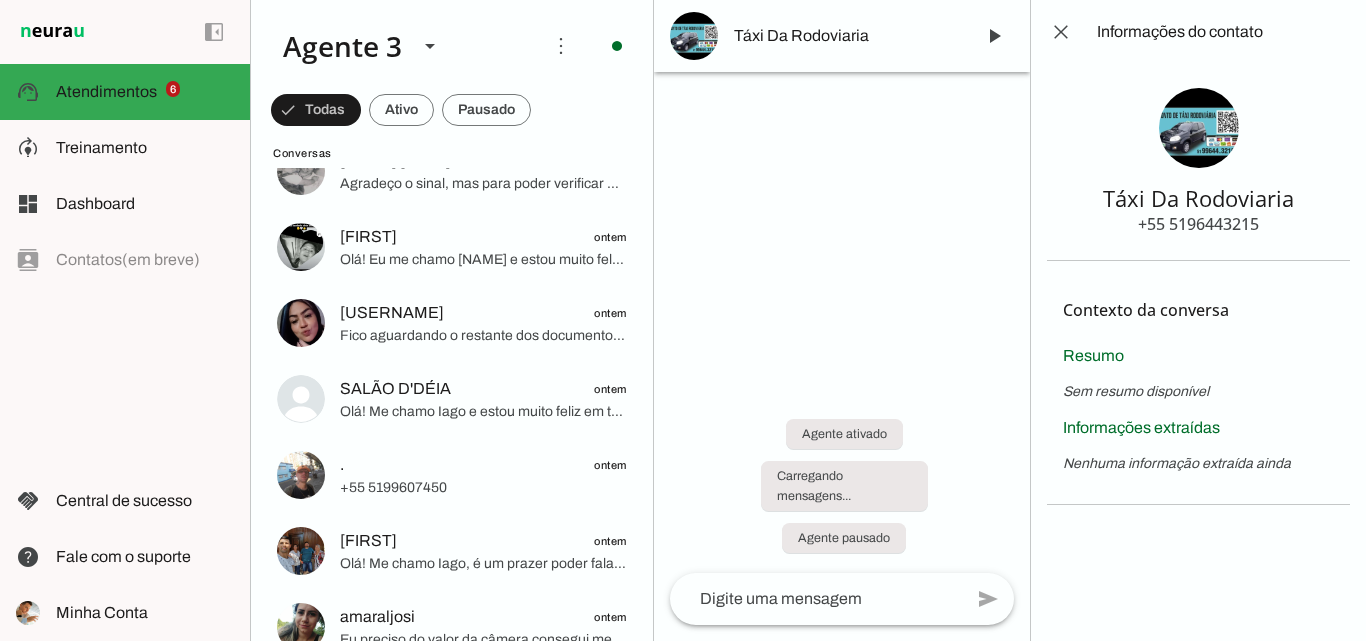 scroll, scrollTop: 1288, scrollLeft: 0, axis: vertical 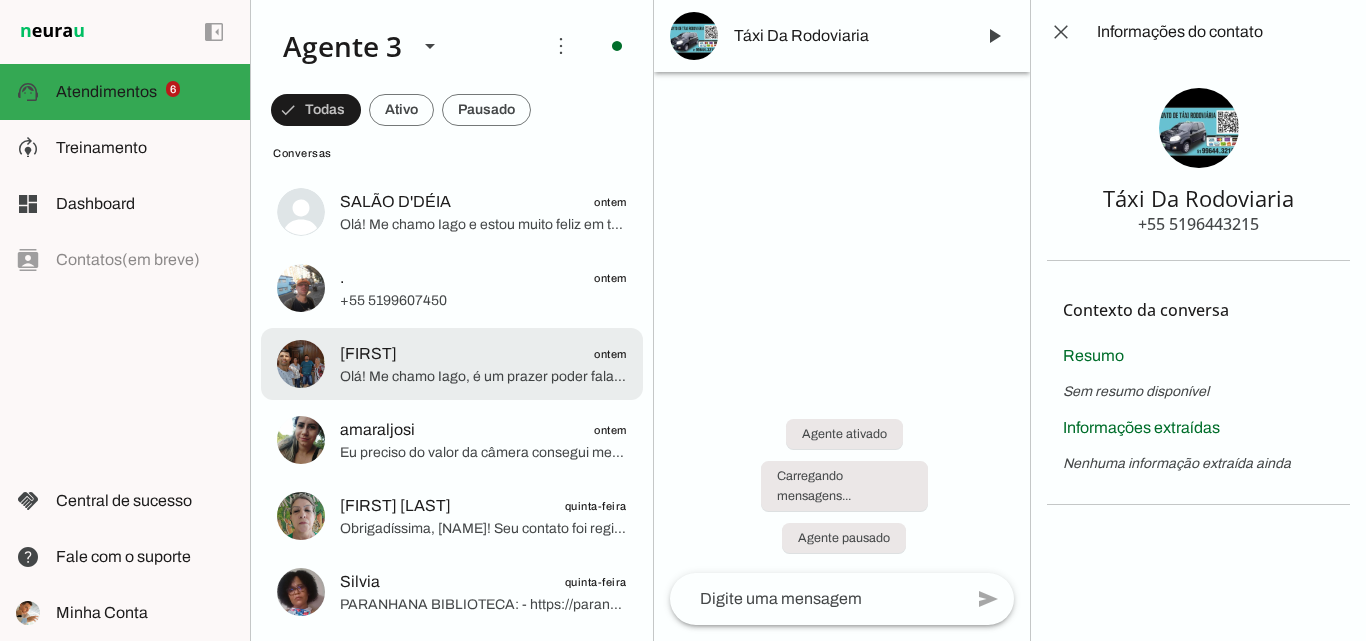 click on "[FIRST] [LAST]
[DATE]" 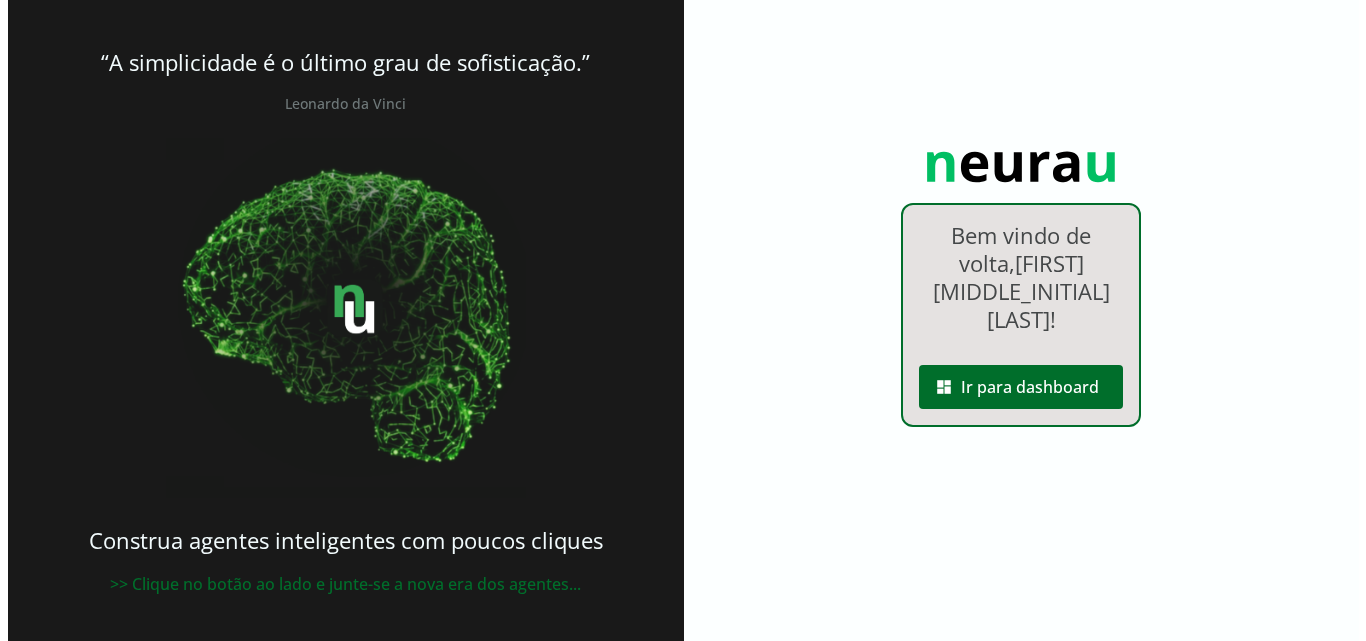 scroll, scrollTop: 0, scrollLeft: 0, axis: both 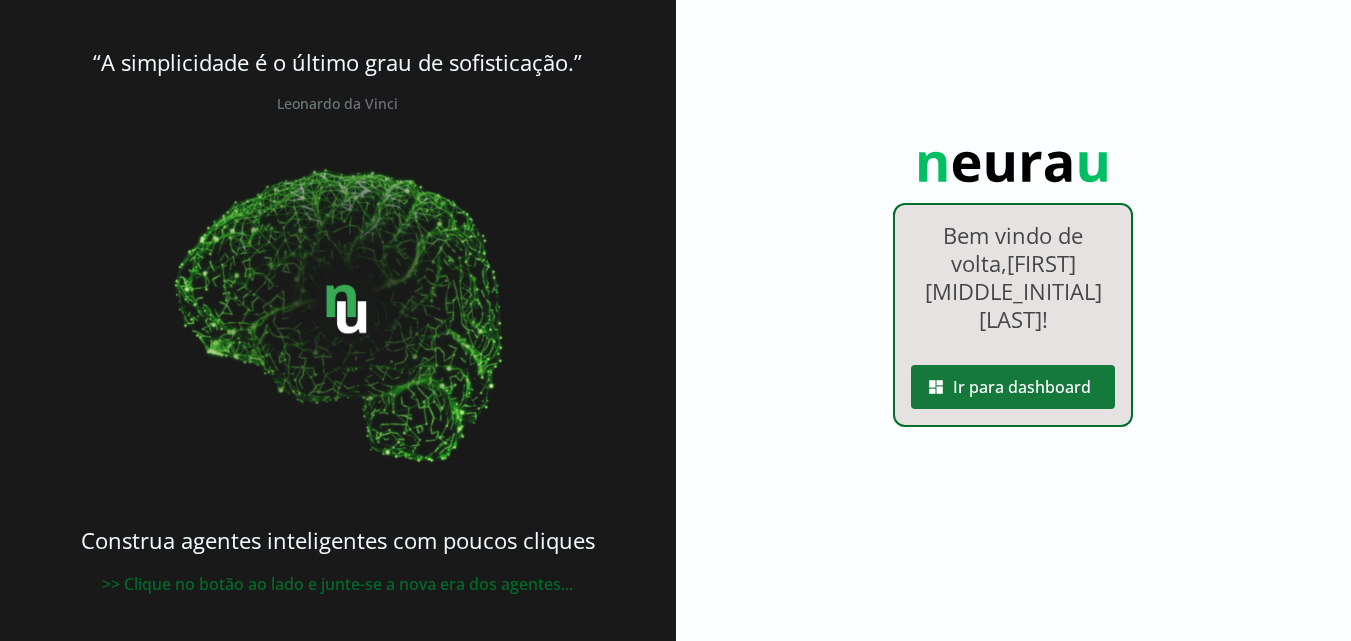 click at bounding box center [1013, 387] 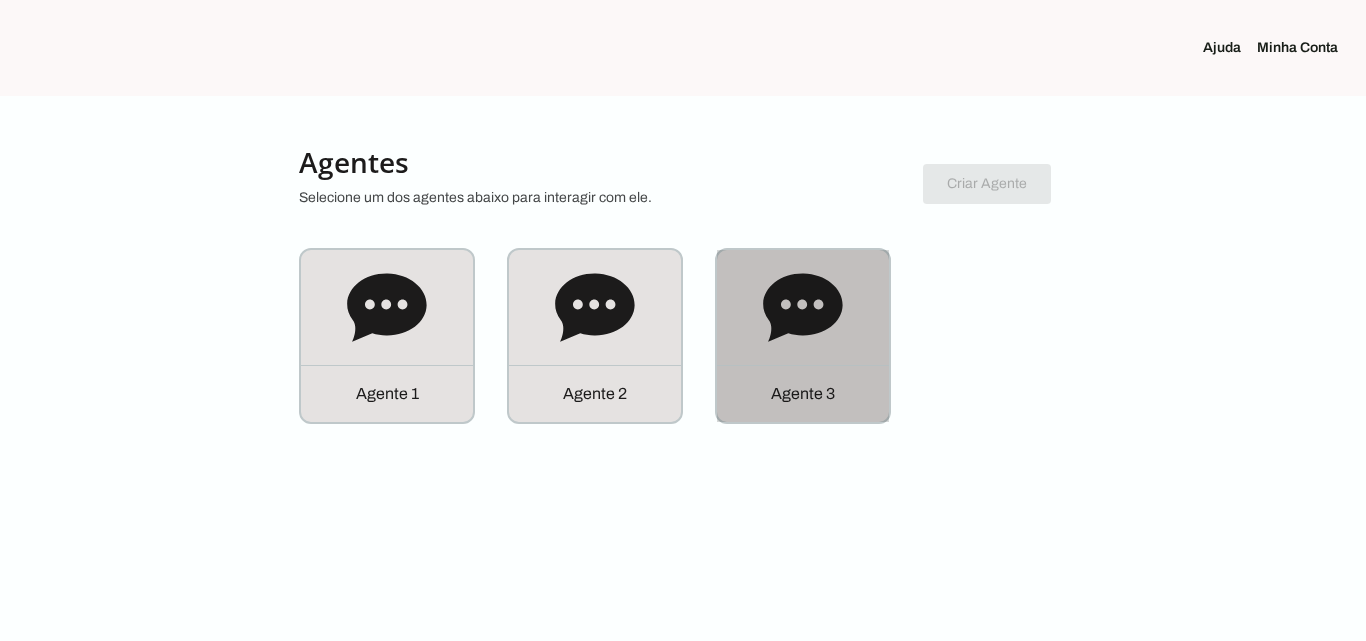 click on "Agente 3" 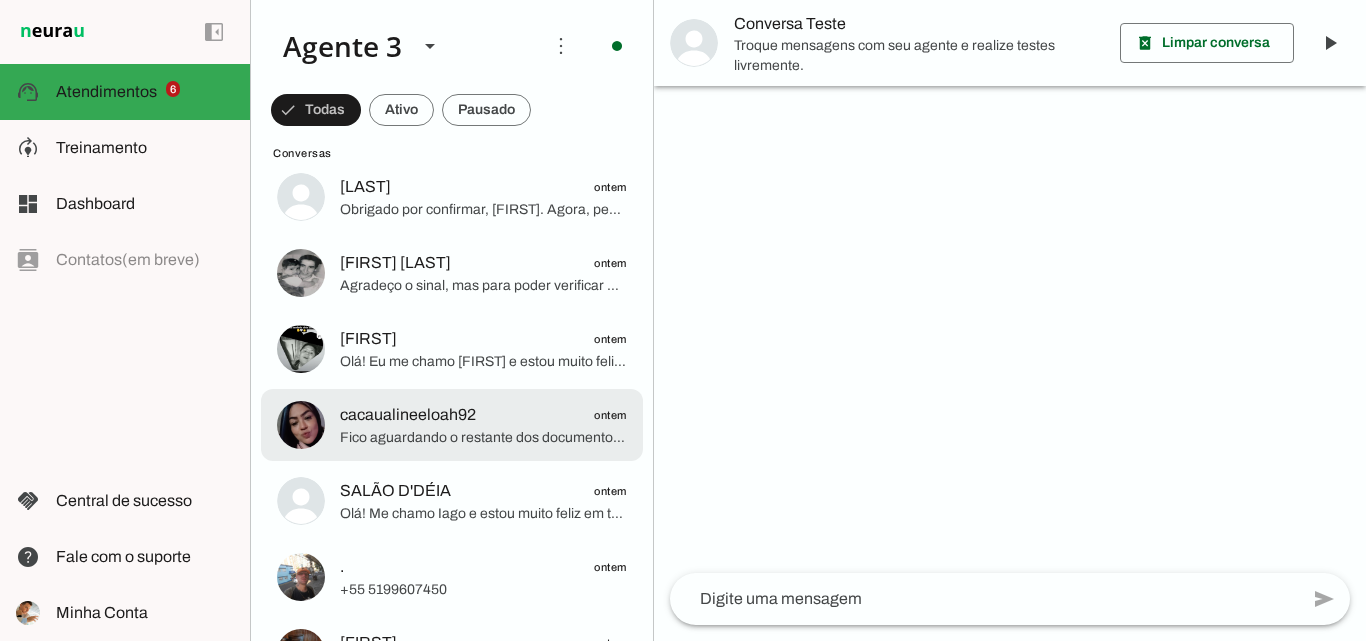 scroll, scrollTop: 1100, scrollLeft: 0, axis: vertical 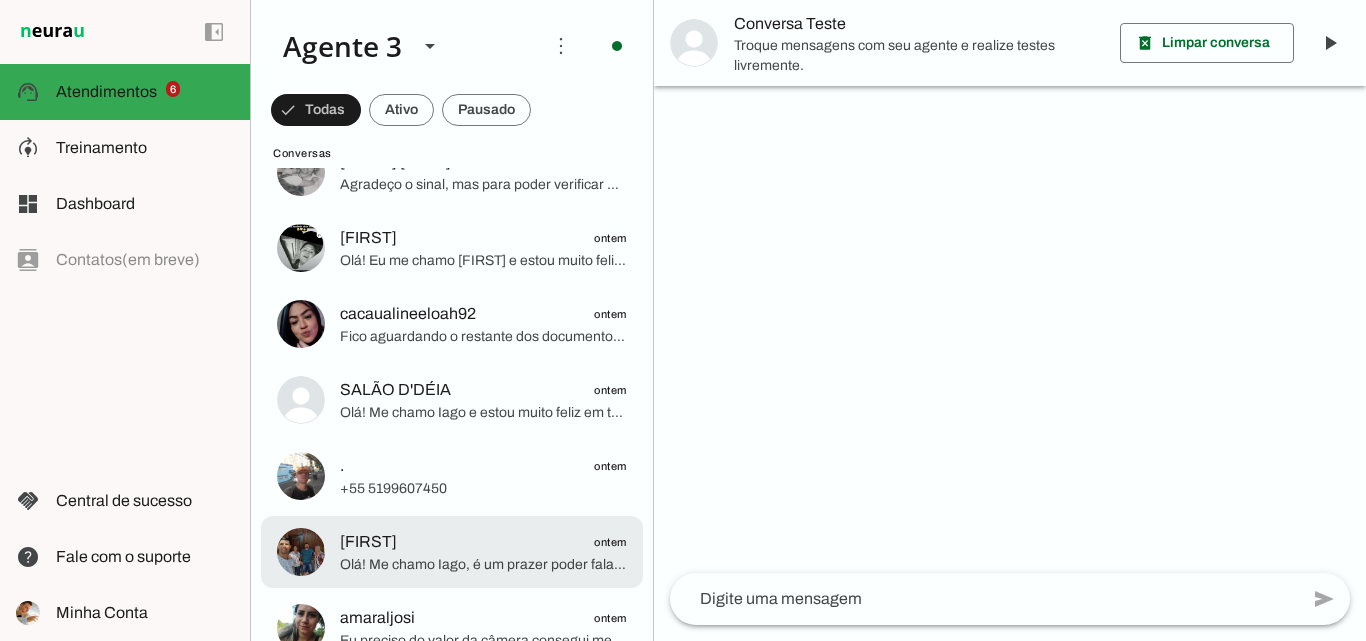 click on "[FIRST] [LAST]
[DATE]" 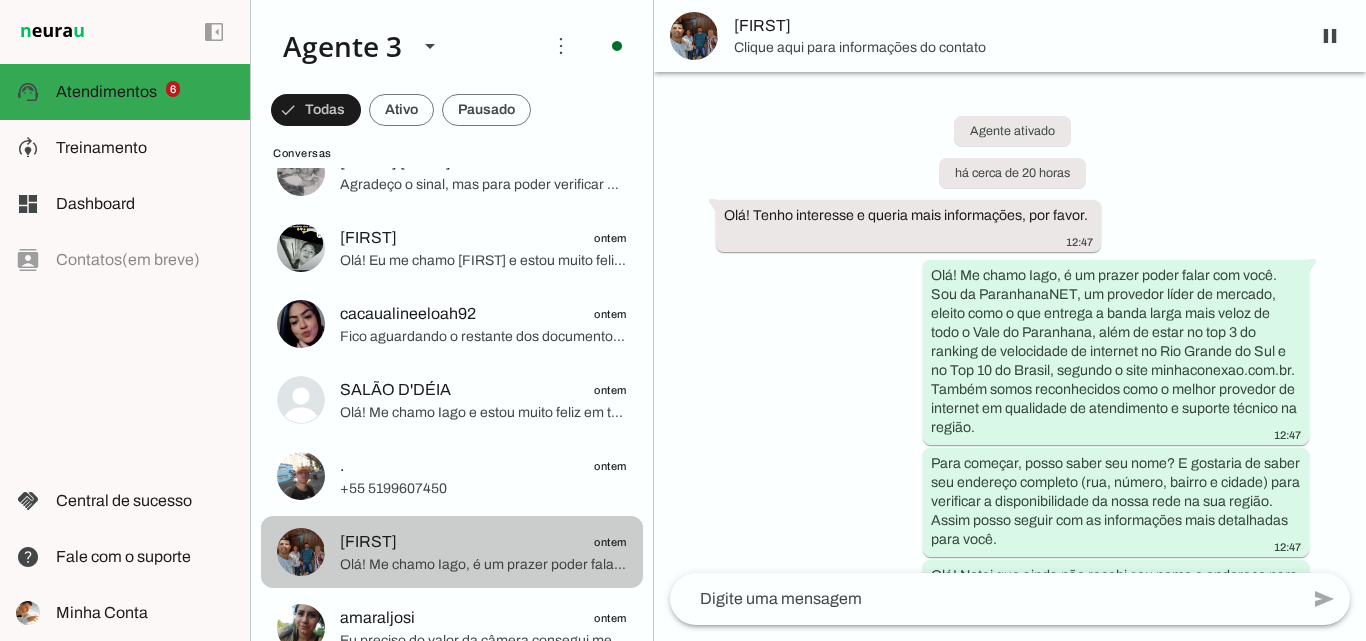 scroll, scrollTop: 542, scrollLeft: 0, axis: vertical 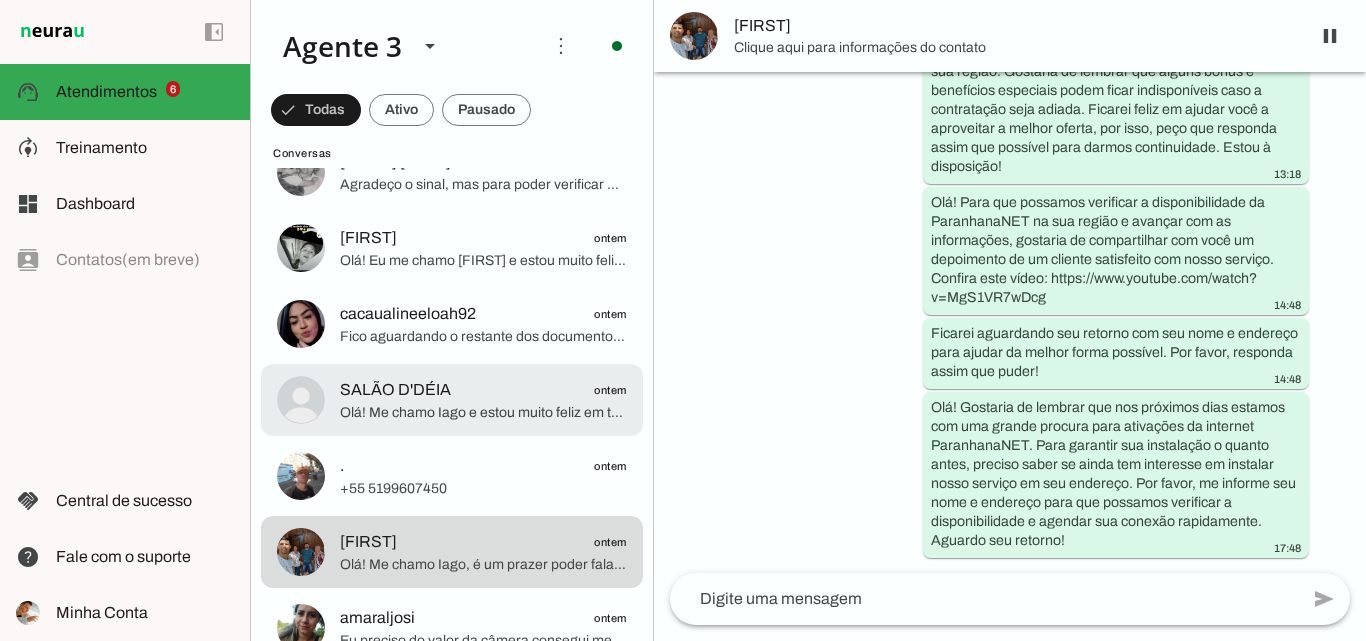 click on "Olá! Me chamo Iago e estou muito feliz em ter a oportunidade de falar com você. A ParanhanaNET é líder de mercado aqui no Vale do Paranhana, sendo o provedor que entrega a banda larga mais veloz da região. Estamos no top 3 do Rio Grande do Sul e no top 10 do Brasil em velocidade de internet, segundo o site minhaconexao.com.br. Também somos reconhecidos por oferecer o melhor atendimento e suporte técnico da região. Qual é o seu nome?" 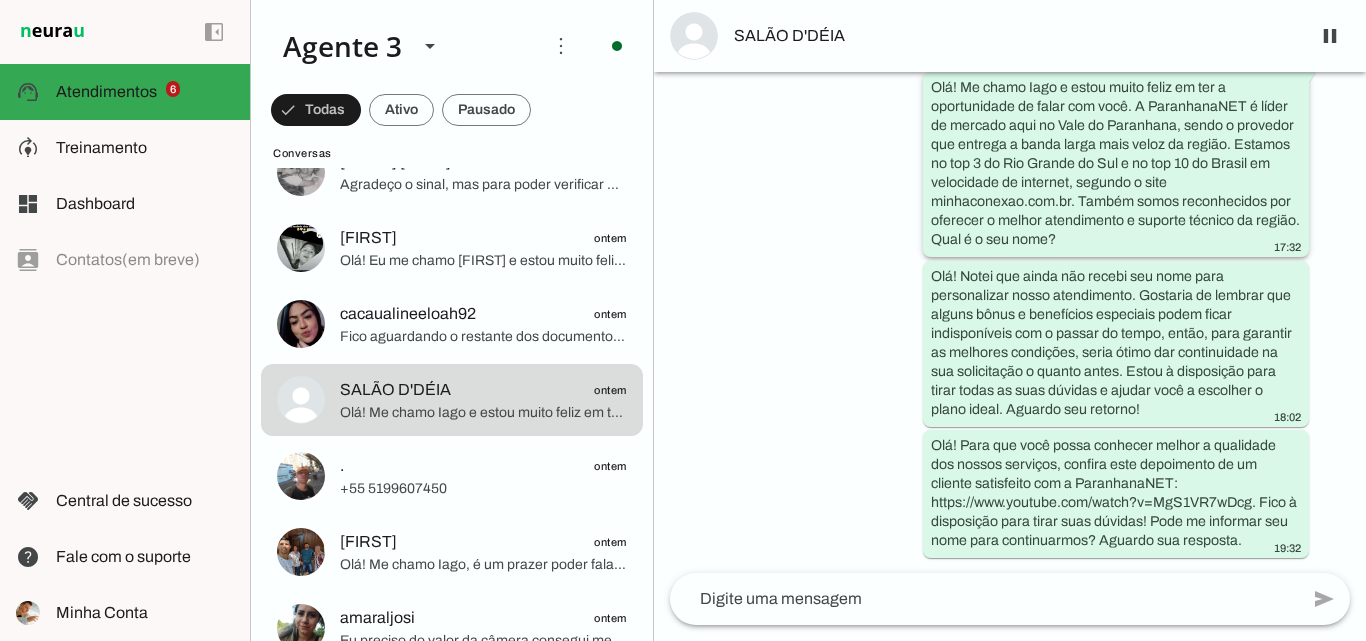 scroll, scrollTop: 206, scrollLeft: 0, axis: vertical 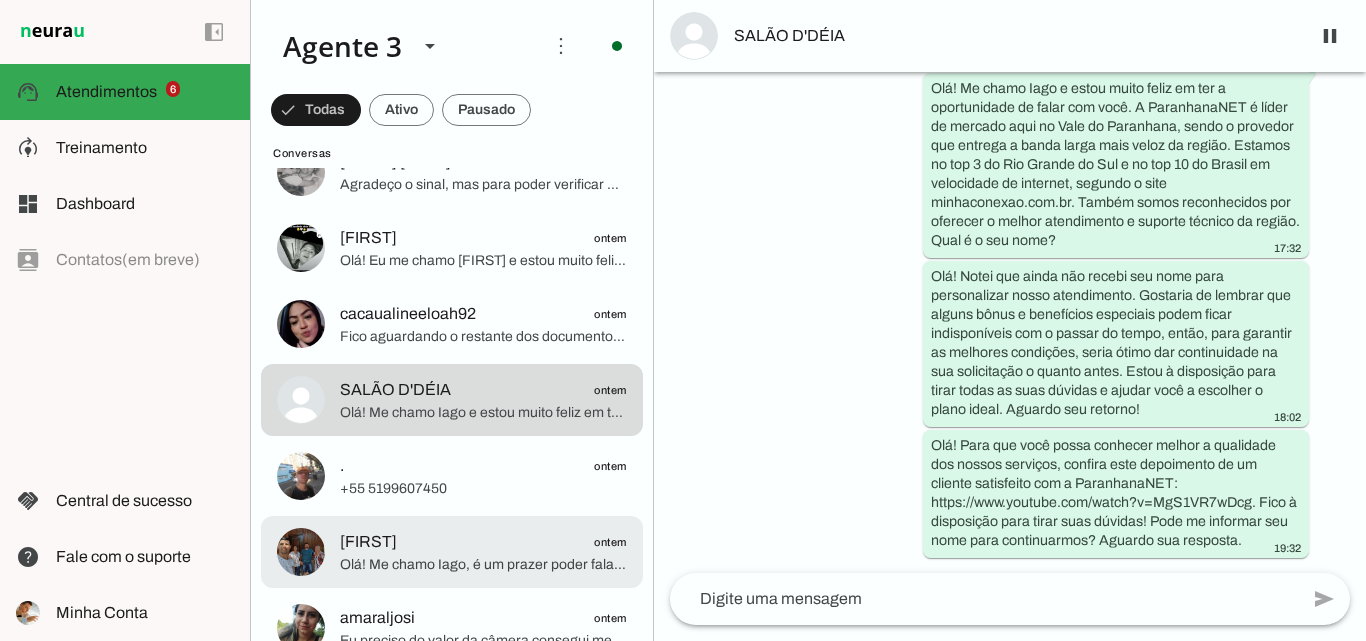 click on "[FIRST] [LAST]
[DATE]" 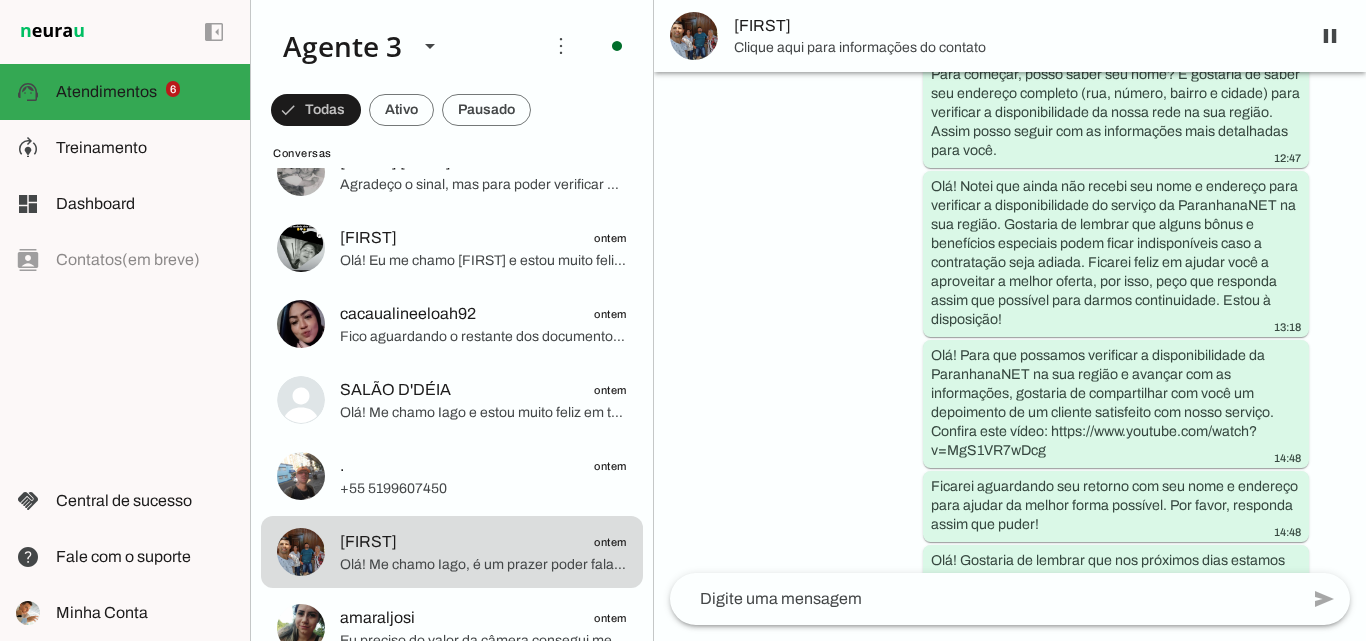 scroll, scrollTop: 0, scrollLeft: 0, axis: both 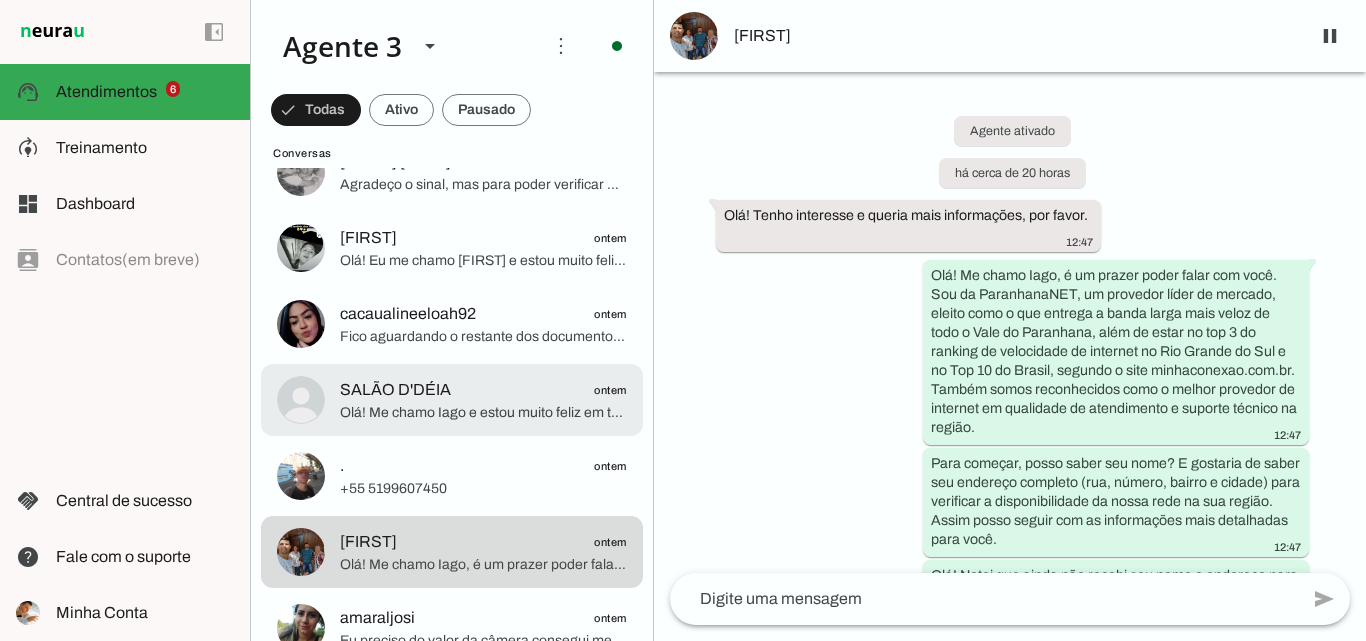 click on "Olá! Me chamo Iago e estou muito feliz em ter a oportunidade de falar com você. A ParanhanaNET é líder de mercado aqui no Vale do Paranhana, sendo o provedor que entrega a banda larga mais veloz da região. Estamos no top 3 do Rio Grande do Sul e no top 10 do Brasil em velocidade de internet, segundo o site minhaconexao.com.br. Também somos reconhecidos por oferecer o melhor atendimento e suporte técnico da região. Qual é o seu nome?" 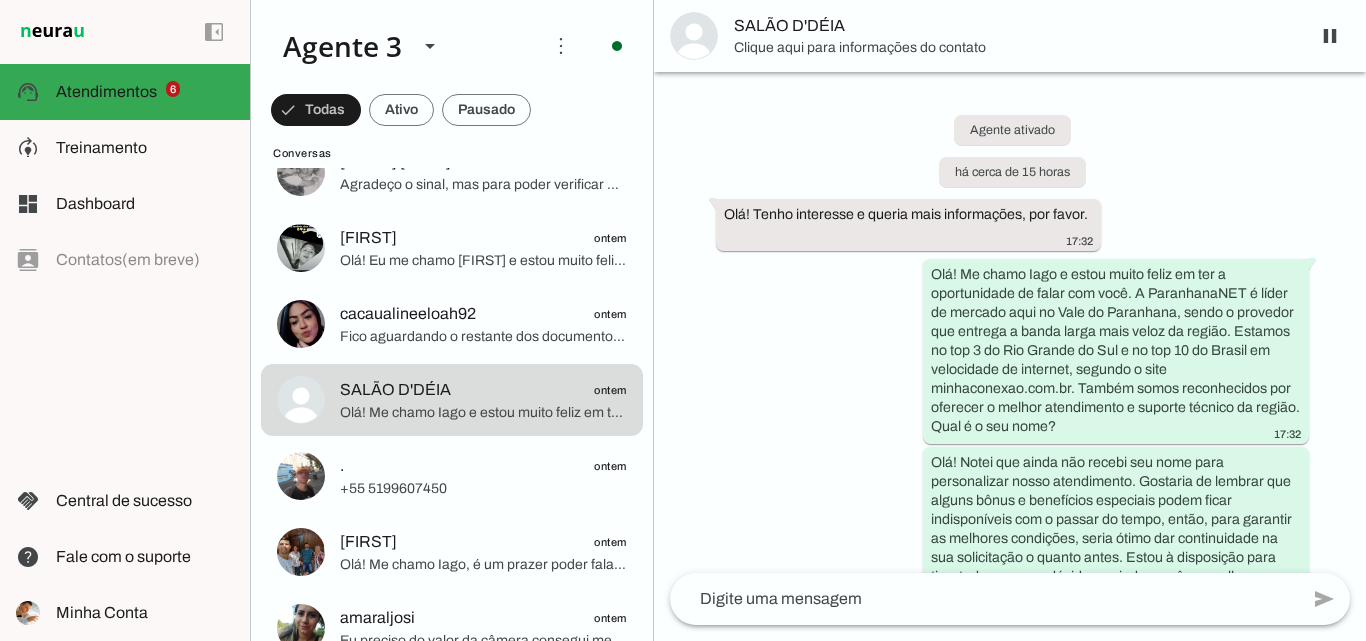 scroll, scrollTop: 0, scrollLeft: 0, axis: both 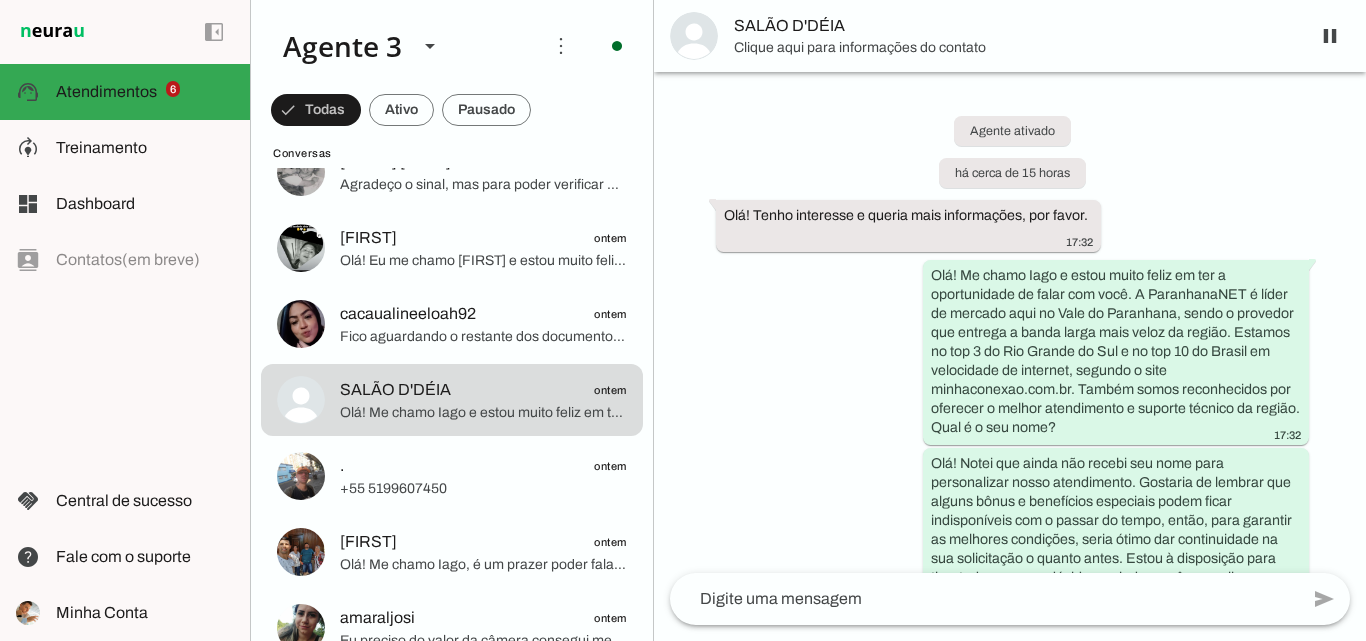 click on "SALÃO D'DÉIA" at bounding box center (1014, 26) 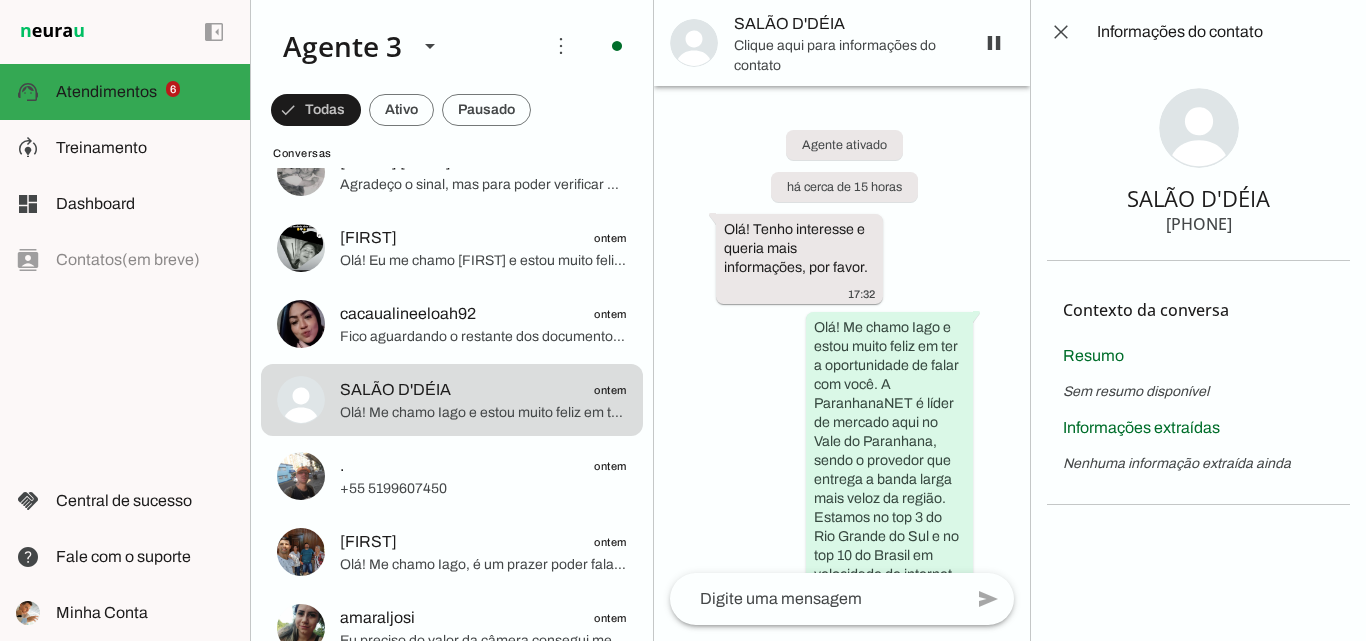 type 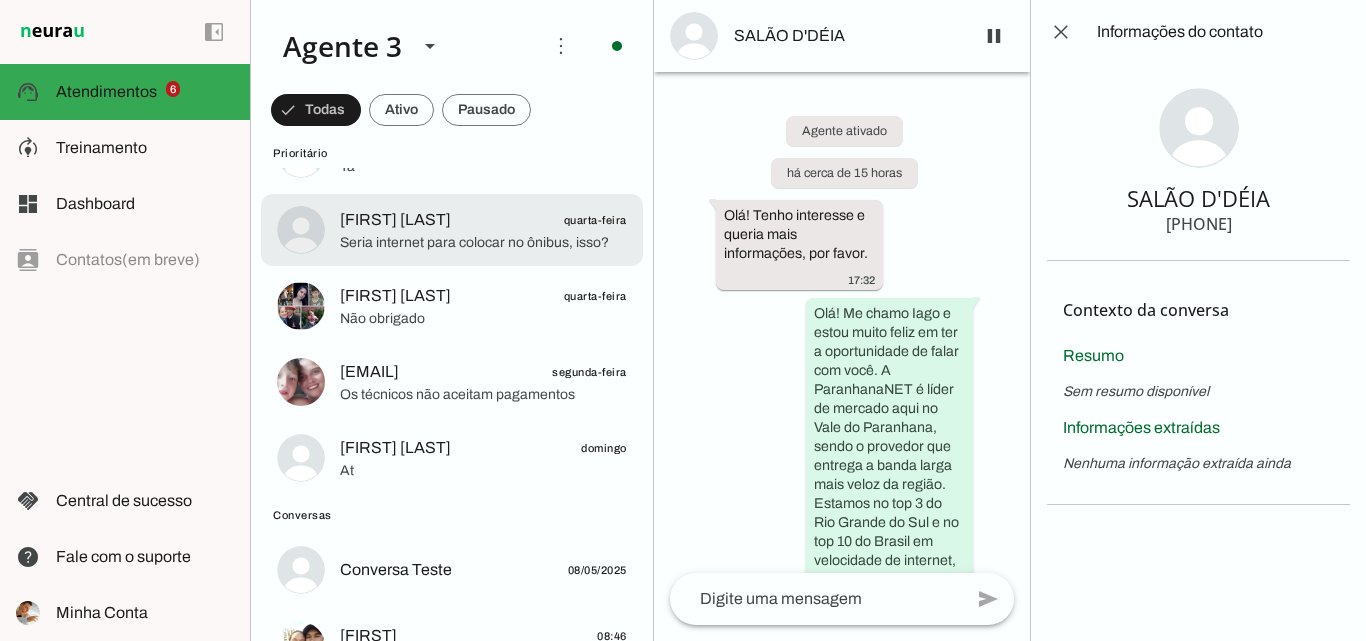 scroll, scrollTop: 500, scrollLeft: 0, axis: vertical 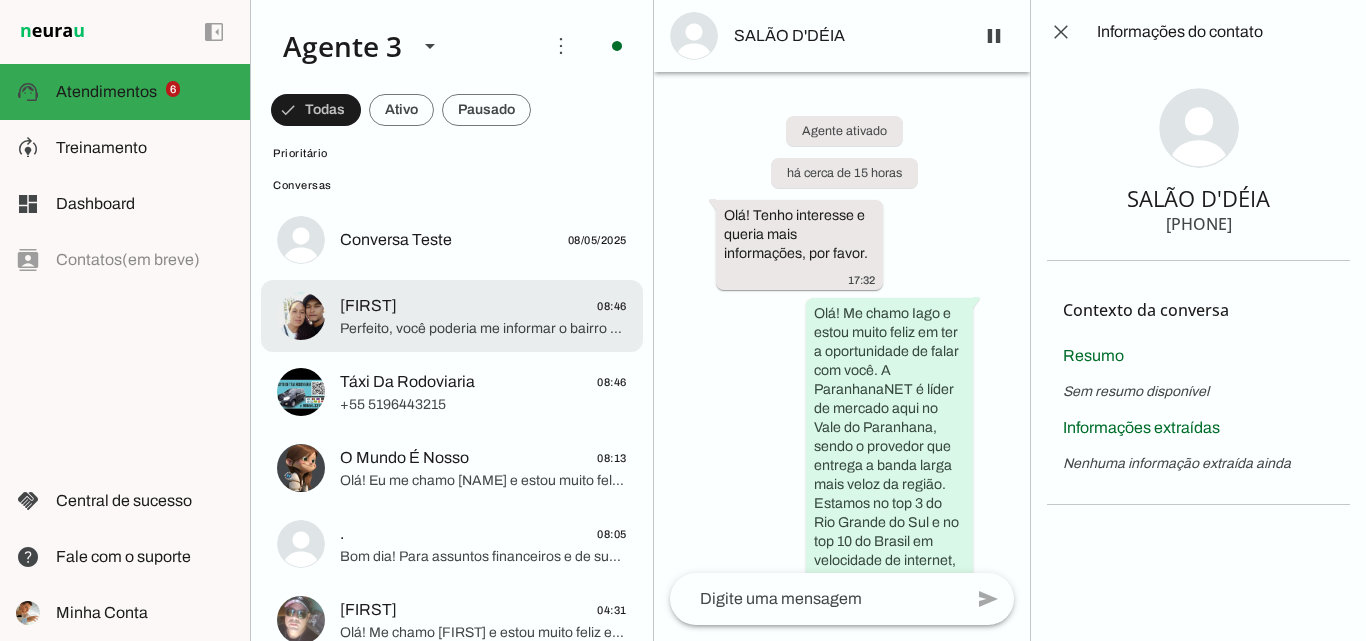 click on "Perfeito, você poderia me informar o bairro da Rua da Antena, número 3861, em Taquara? Também preciso do seu nome completo e [SSN] para dar continuidade, garantir a isenção da taxa de instalação e formalizar o cadastro. Caso seja uma residência, o endereço é próprio ou alugado?" 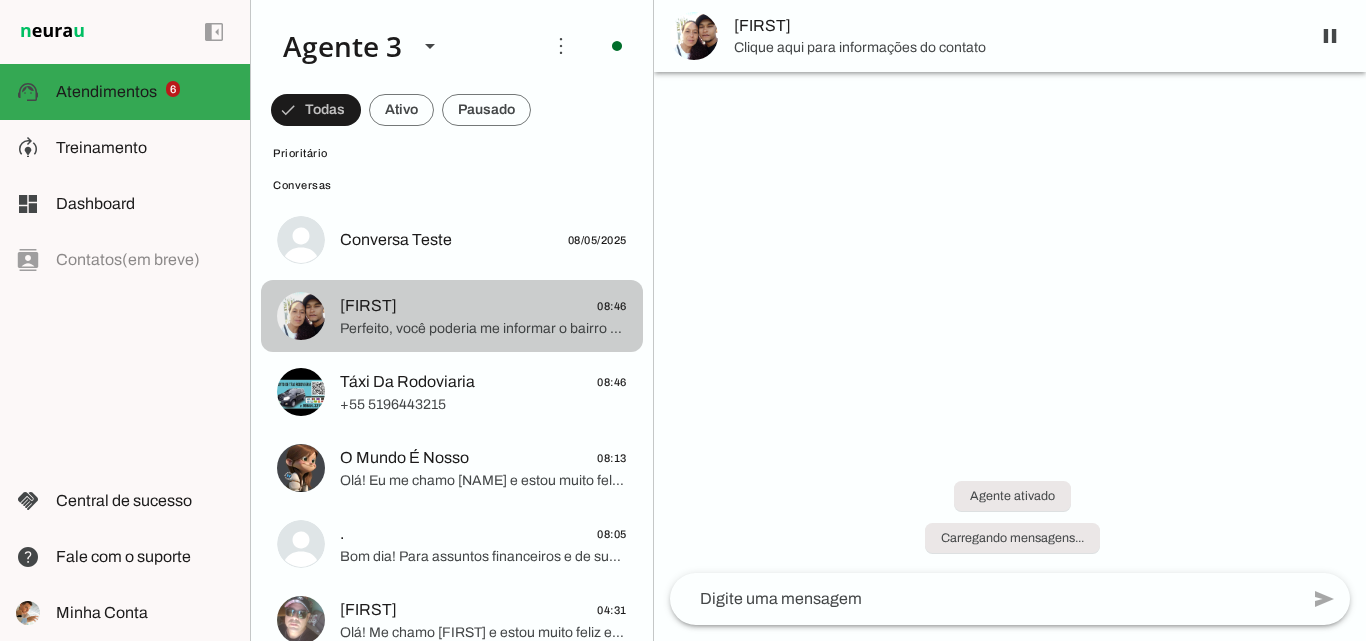 scroll, scrollTop: 541, scrollLeft: 0, axis: vertical 